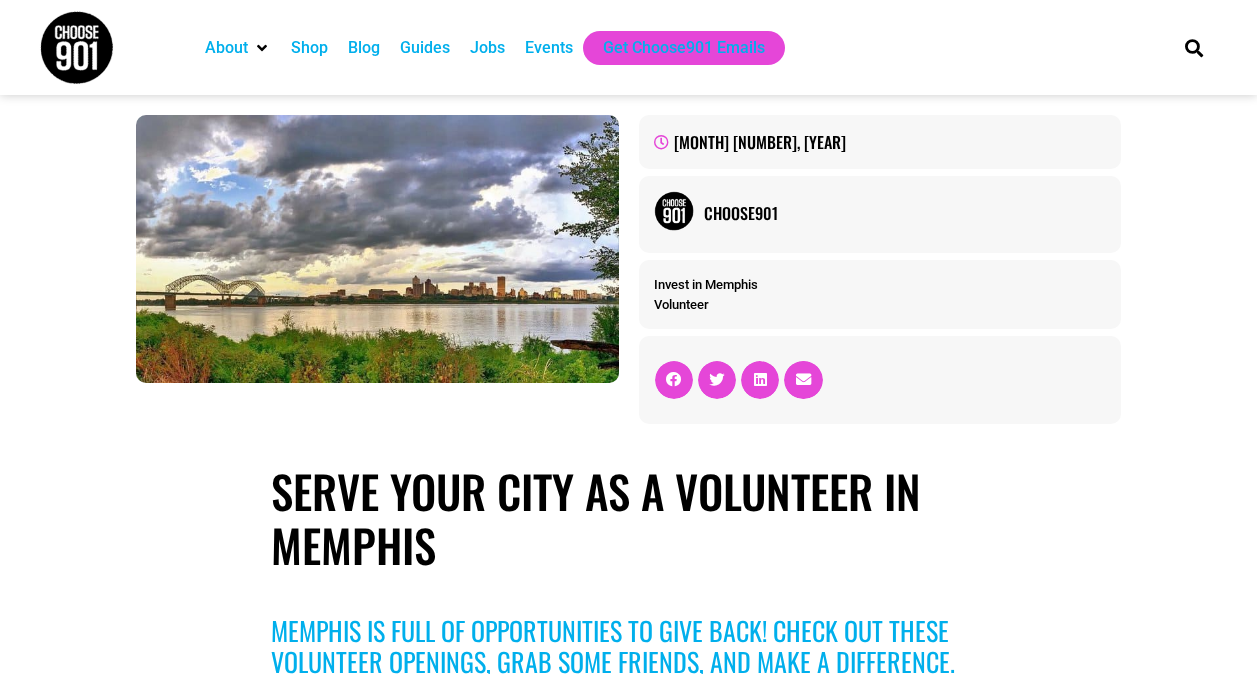 scroll, scrollTop: 0, scrollLeft: 0, axis: both 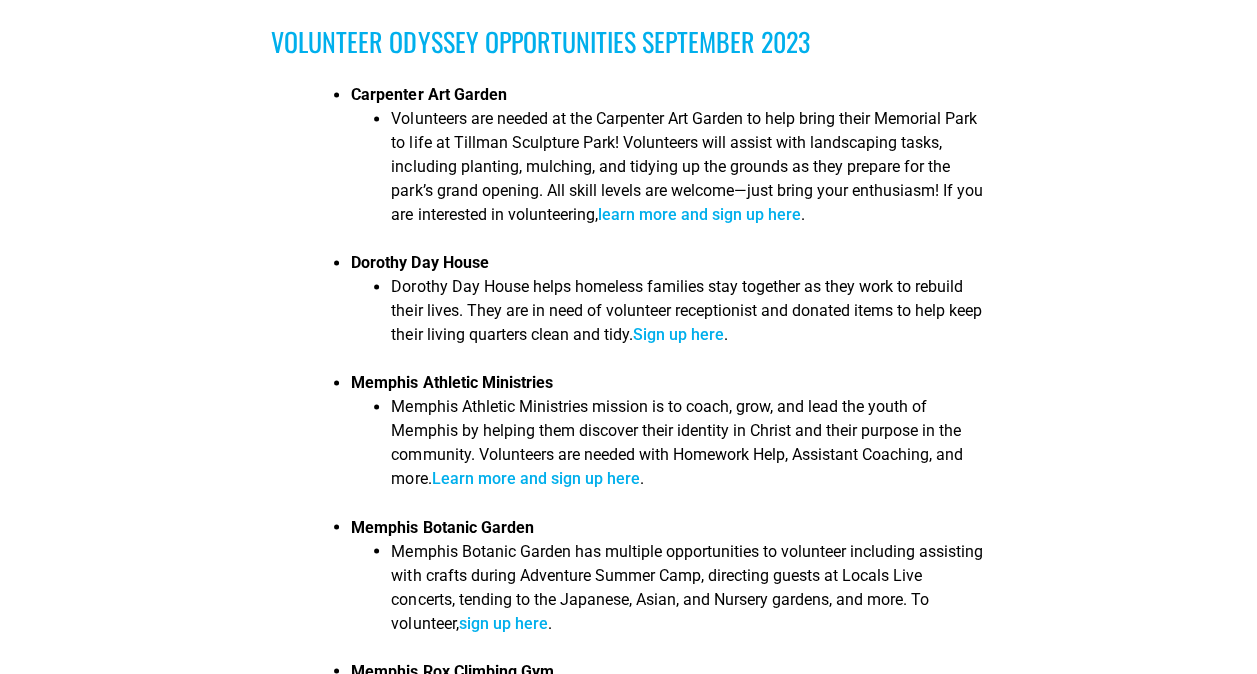 click on "Dorothy Day House helps homeless families stay together as they work to rebuild their lives. They are in need of volunteer receptionist and donated items to help keep their living quarters clean and tidy.   Sign up here ." at bounding box center [688, 317] 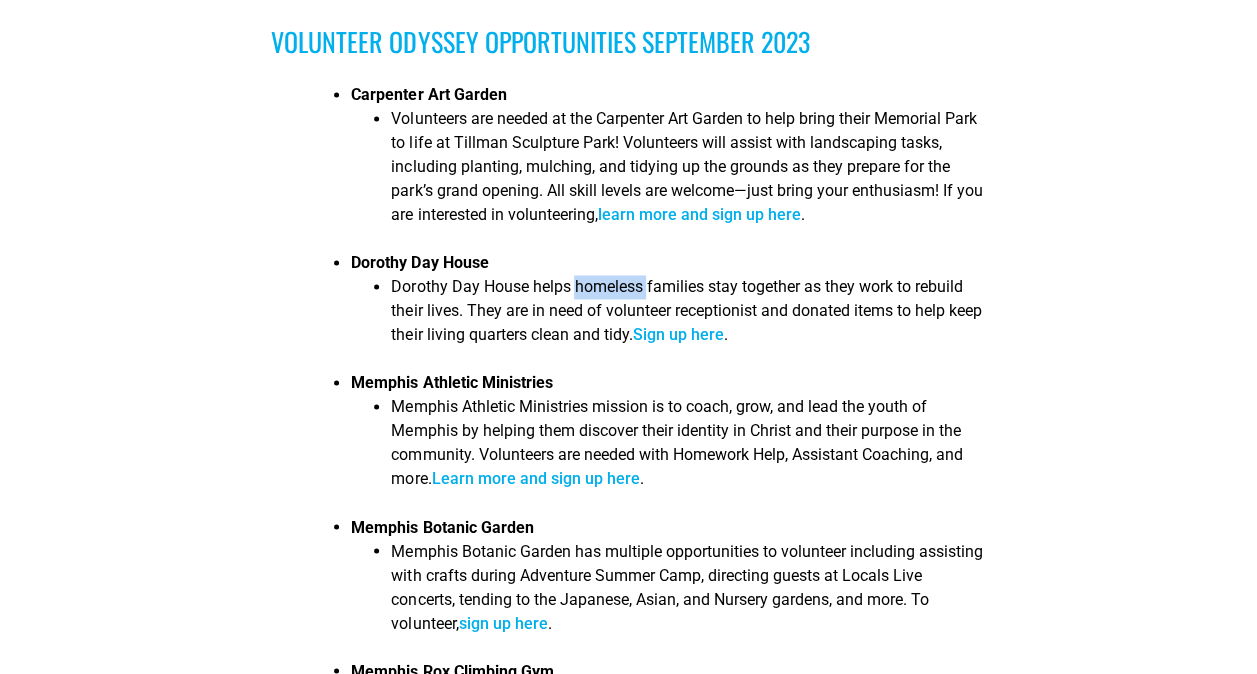 click on "Dorothy Day House helps homeless families stay together as they work to rebuild their lives. They are in need of volunteer receptionist and donated items to help keep their living quarters clean and tidy.   Sign up here ." at bounding box center [688, 317] 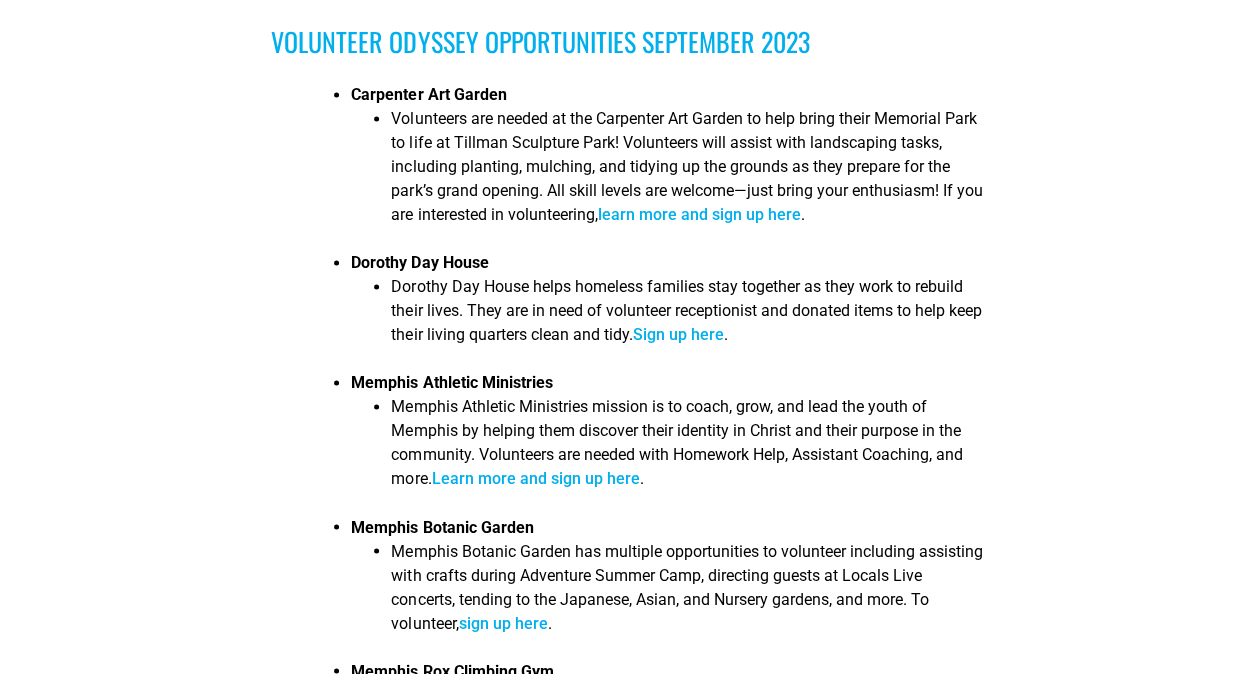 drag, startPoint x: 593, startPoint y: 284, endPoint x: 573, endPoint y: 340, distance: 59.464275 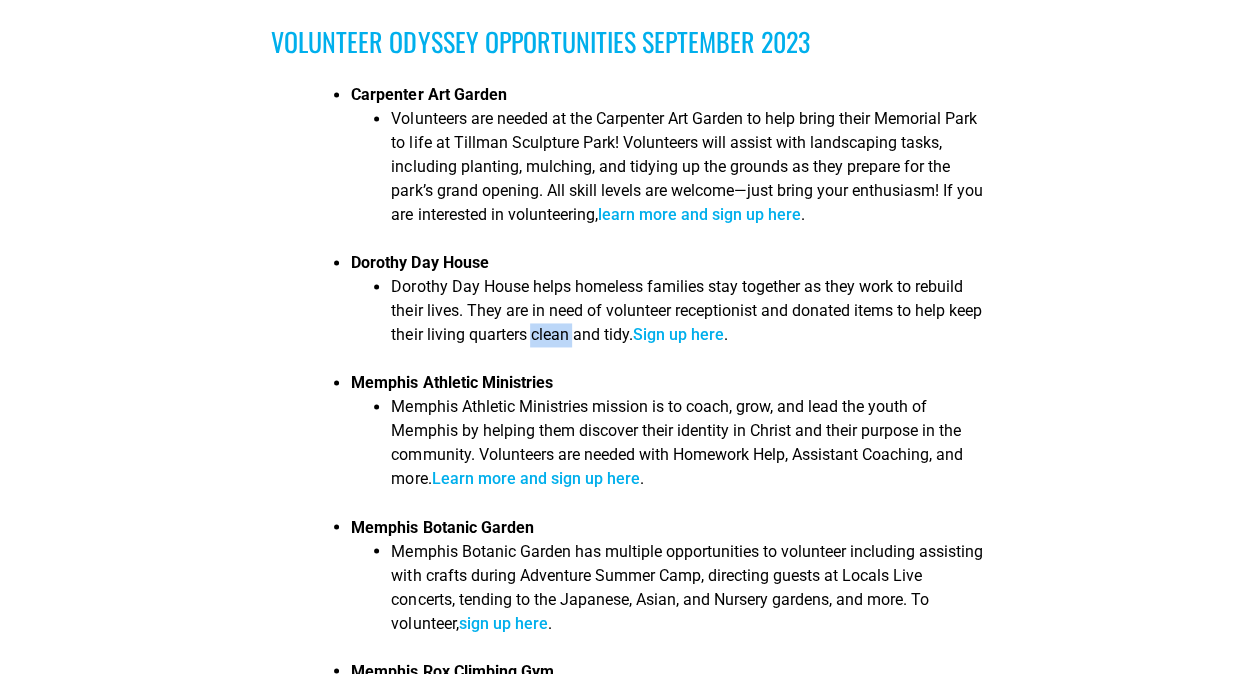 click on "Dorothy Day House helps homeless families stay together as they work to rebuild their lives. They are in need of volunteer receptionist and donated items to help keep their living quarters clean and tidy.   Sign up here ." at bounding box center (688, 317) 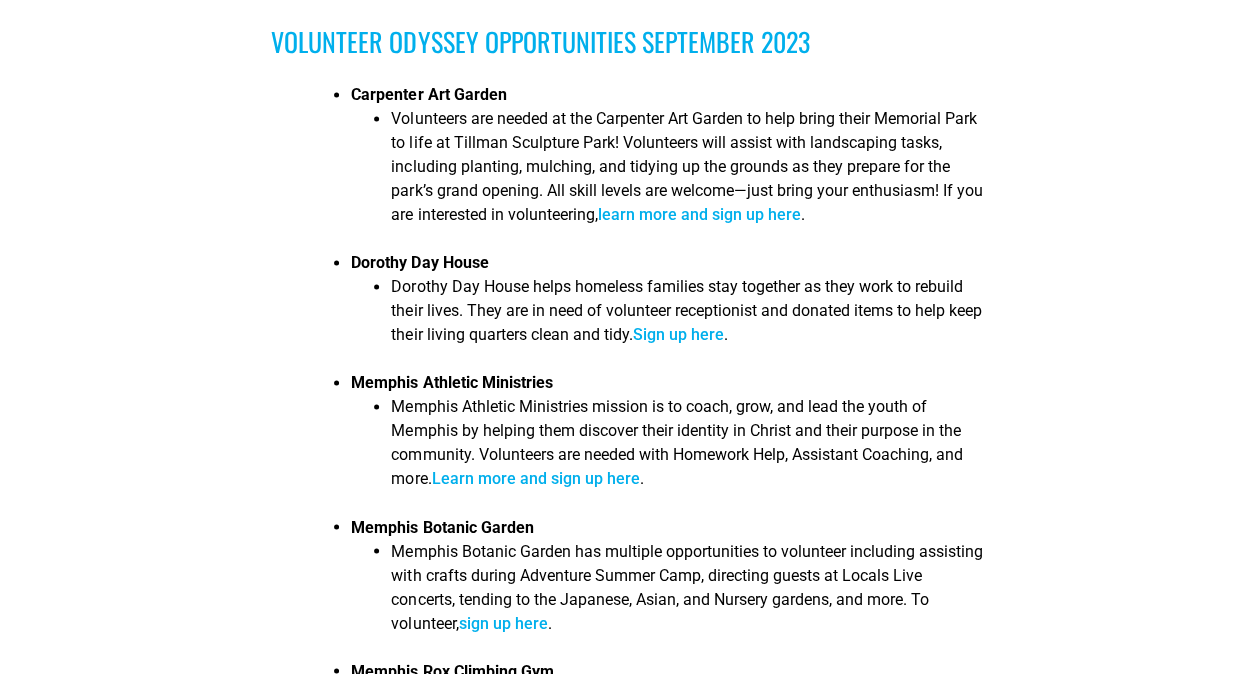 drag, startPoint x: 573, startPoint y: 340, endPoint x: 458, endPoint y: 340, distance: 115 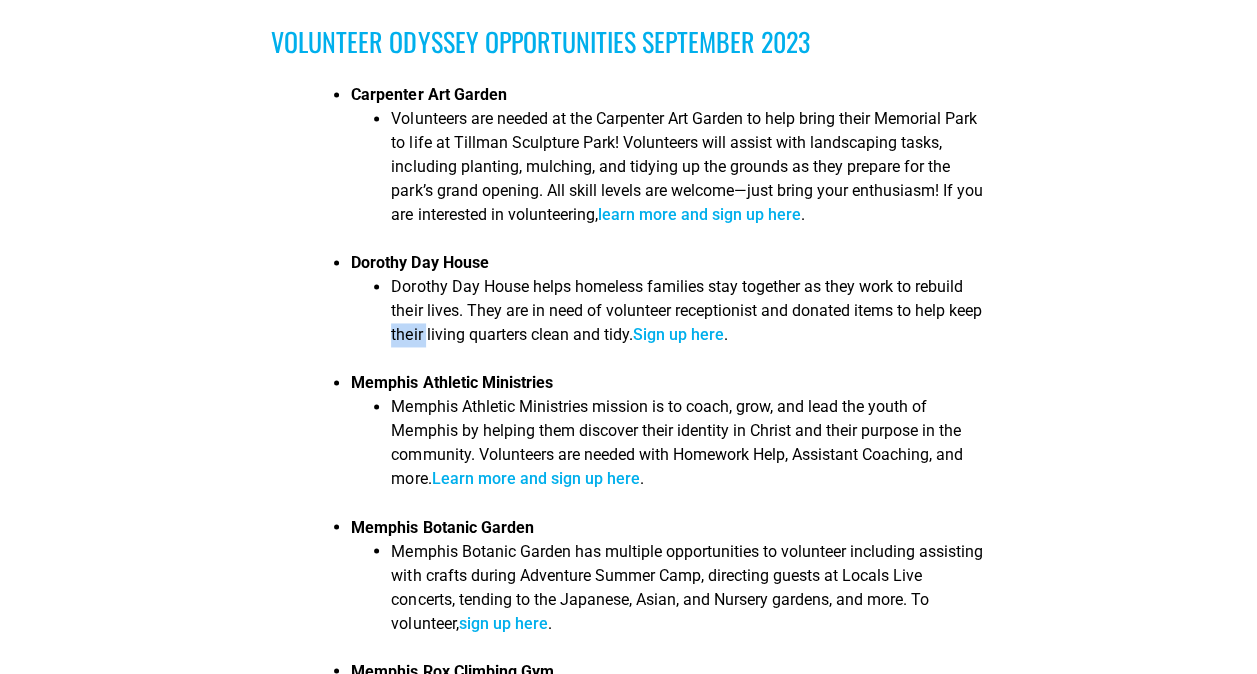 click on "Dorothy Day House helps homeless families stay together as they work to rebuild their lives. They are in need of volunteer receptionist and donated items to help keep their living quarters clean and tidy.   Sign up here ." at bounding box center (688, 317) 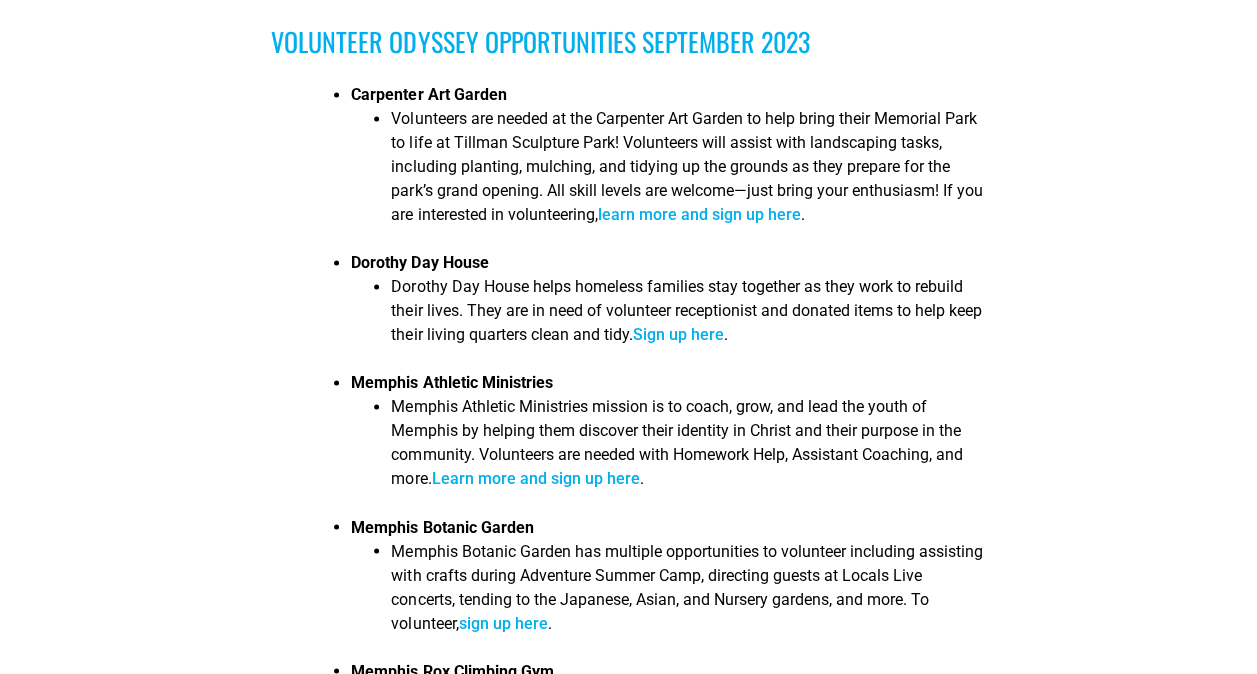 drag, startPoint x: 458, startPoint y: 340, endPoint x: 430, endPoint y: 280, distance: 66.211784 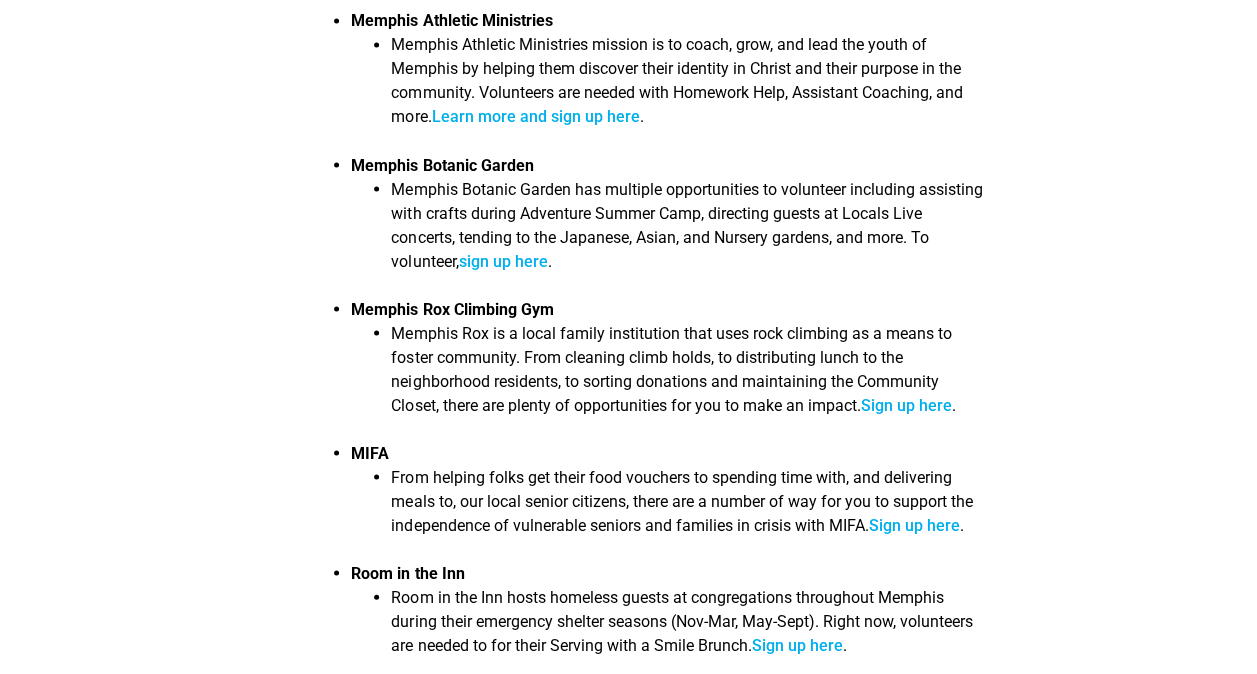 scroll, scrollTop: 2000, scrollLeft: 0, axis: vertical 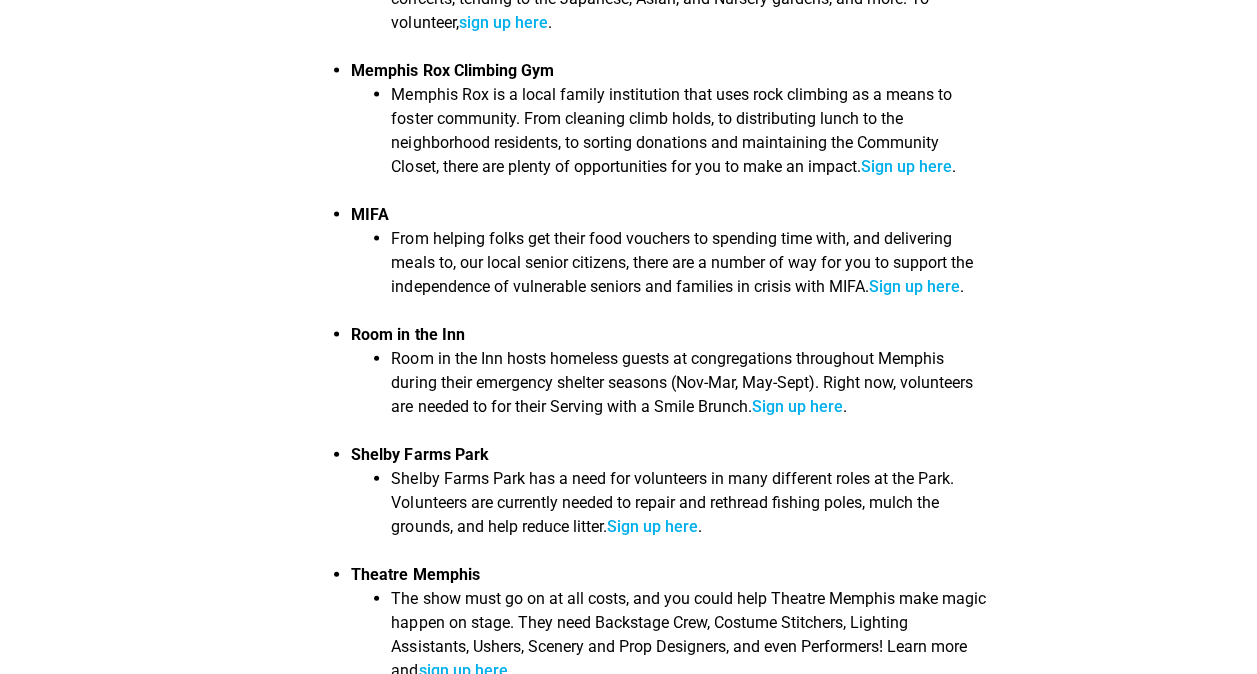click on "From helping folks get their food vouchers to spending time with, and delivering meals to, our local senior citizens, there are a number of way for you to support the independence of vulnerable seniors and families in crisis with MIFA.  Sign up here ." at bounding box center [688, 269] 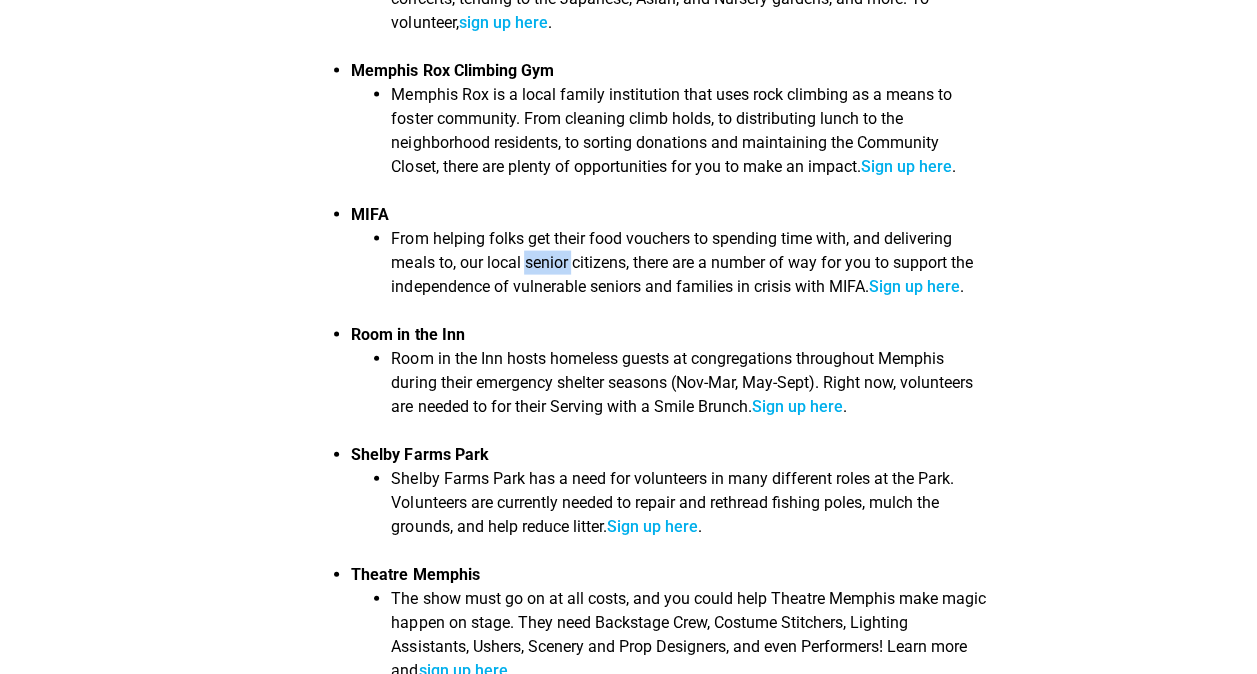 click on "From helping folks get their food vouchers to spending time with, and delivering meals to, our local senior citizens, there are a number of way for you to support the independence of vulnerable seniors and families in crisis with MIFA.  Sign up here ." at bounding box center (688, 269) 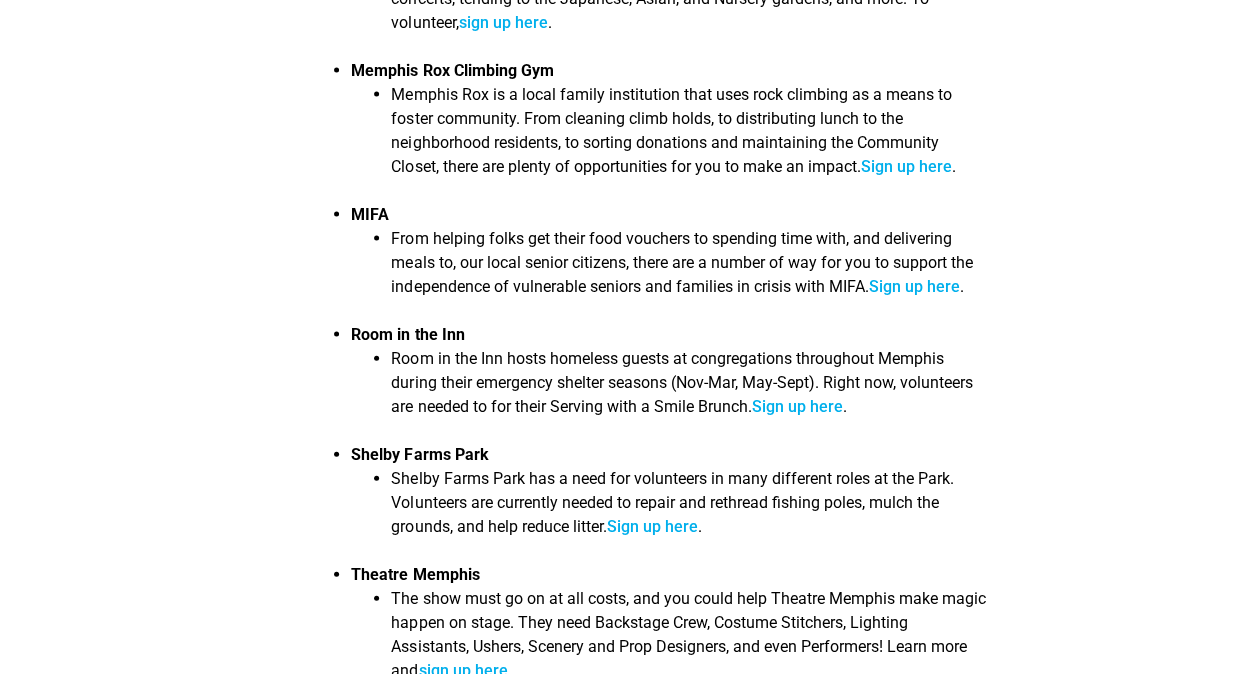 drag, startPoint x: 533, startPoint y: 270, endPoint x: 422, endPoint y: 288, distance: 112.44999 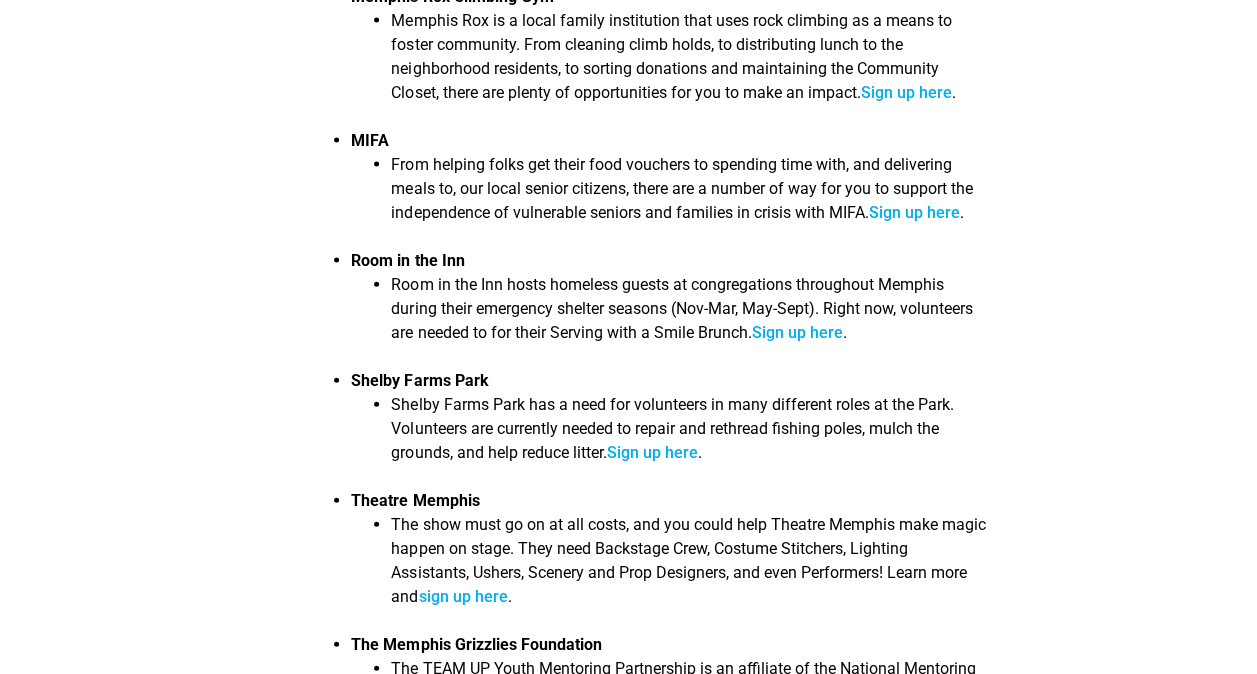 scroll, scrollTop: 2100, scrollLeft: 0, axis: vertical 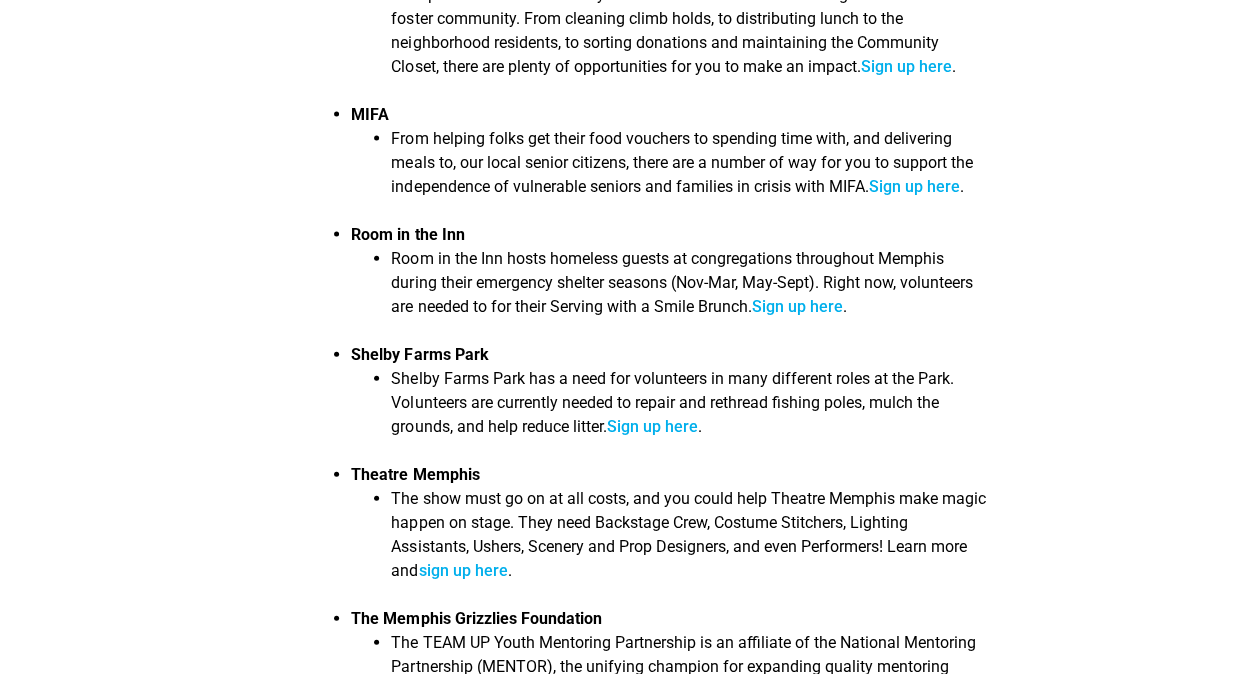 click on "Room in the Inn hosts homeless guests at congregations throughout Memphis during their emergency shelter seasons (Nov-Mar, May-Sept). Right now, volunteers are needed to for their Serving with a Smile Brunch.  Sign up here ." at bounding box center [688, 289] 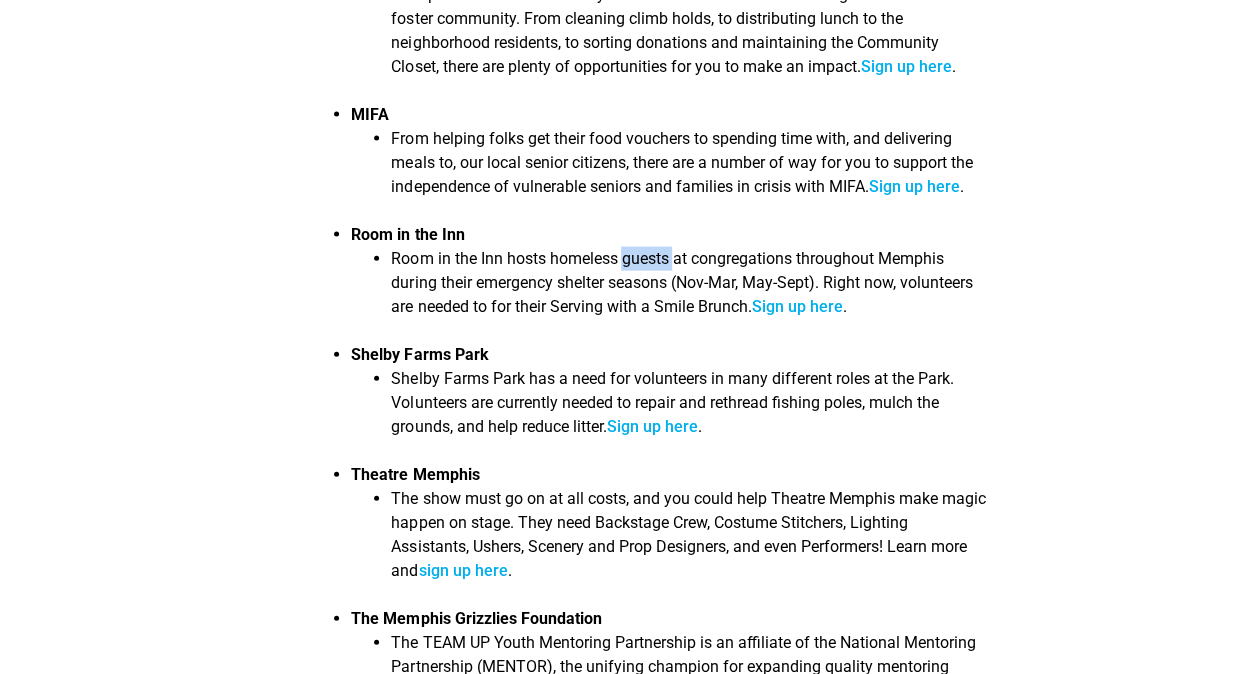 click on "Room in the Inn hosts homeless guests at congregations throughout Memphis during their emergency shelter seasons (Nov-Mar, May-Sept). Right now, volunteers are needed to for their Serving with a Smile Brunch.  Sign up here ." at bounding box center (688, 289) 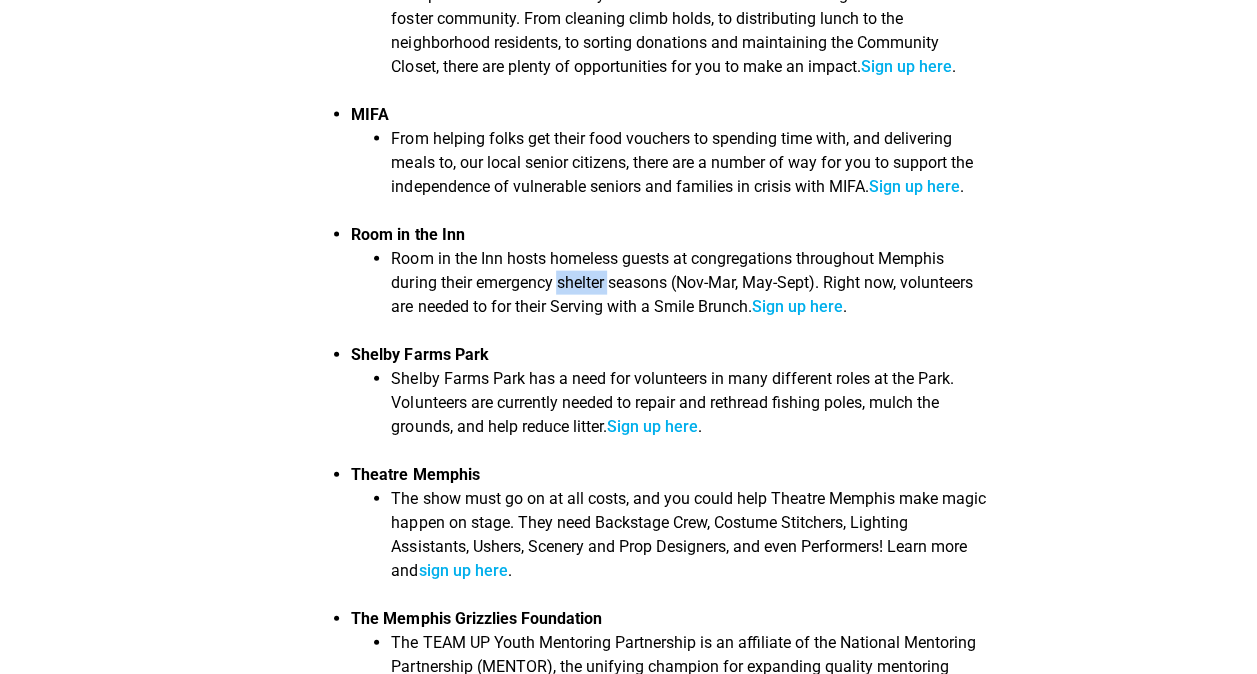 click on "Room in the Inn hosts homeless guests at congregations throughout Memphis during their emergency shelter seasons (Nov-Mar, May-Sept). Right now, volunteers are needed to for their Serving with a Smile Brunch.  Sign up here ." at bounding box center [688, 289] 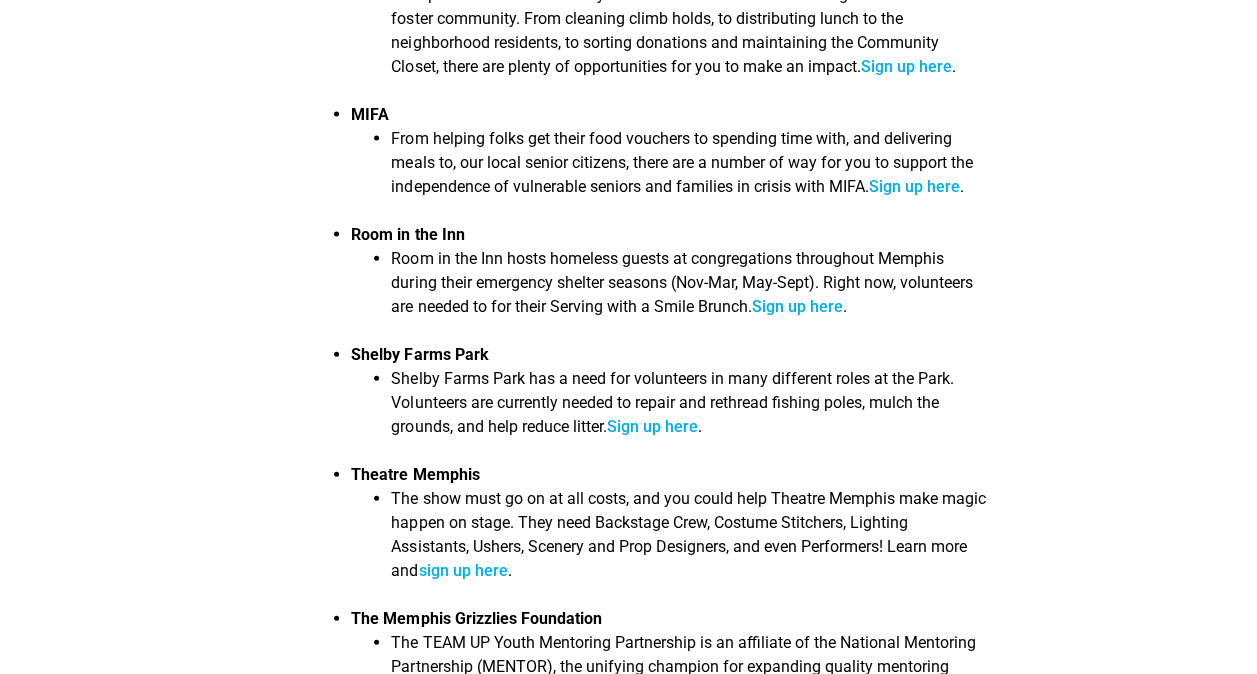 drag, startPoint x: 595, startPoint y: 285, endPoint x: 478, endPoint y: 288, distance: 117.03845 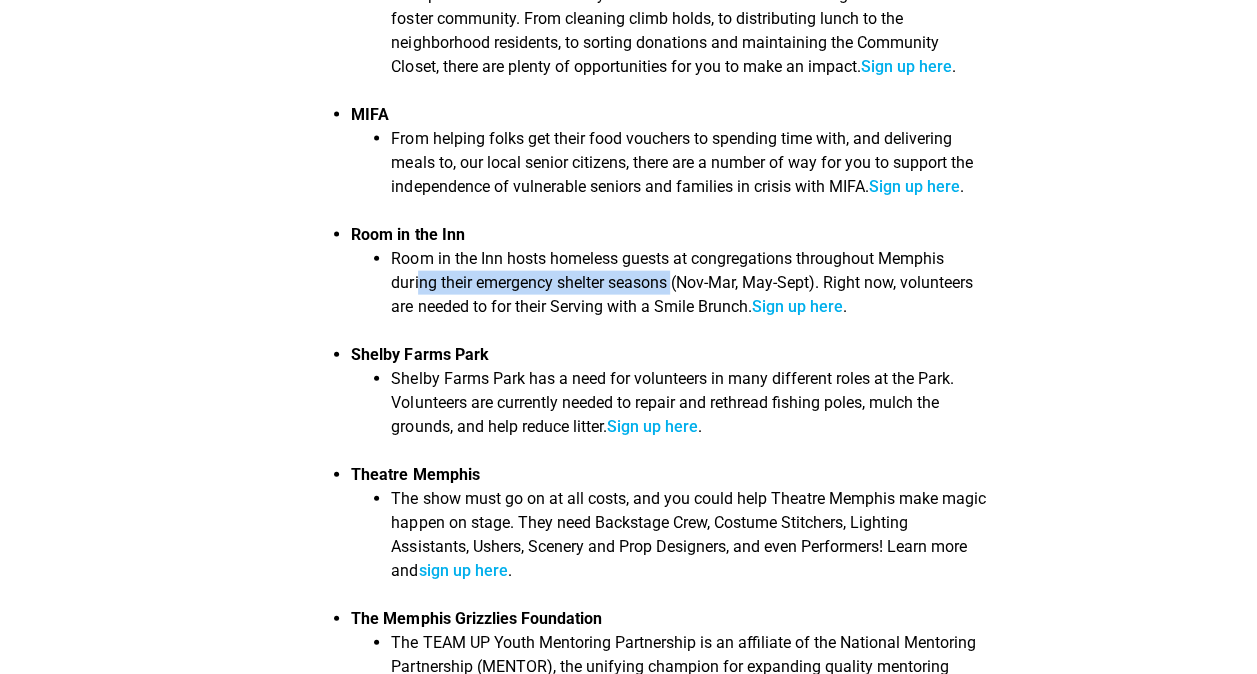 drag, startPoint x: 426, startPoint y: 278, endPoint x: 674, endPoint y: 288, distance: 248.20154 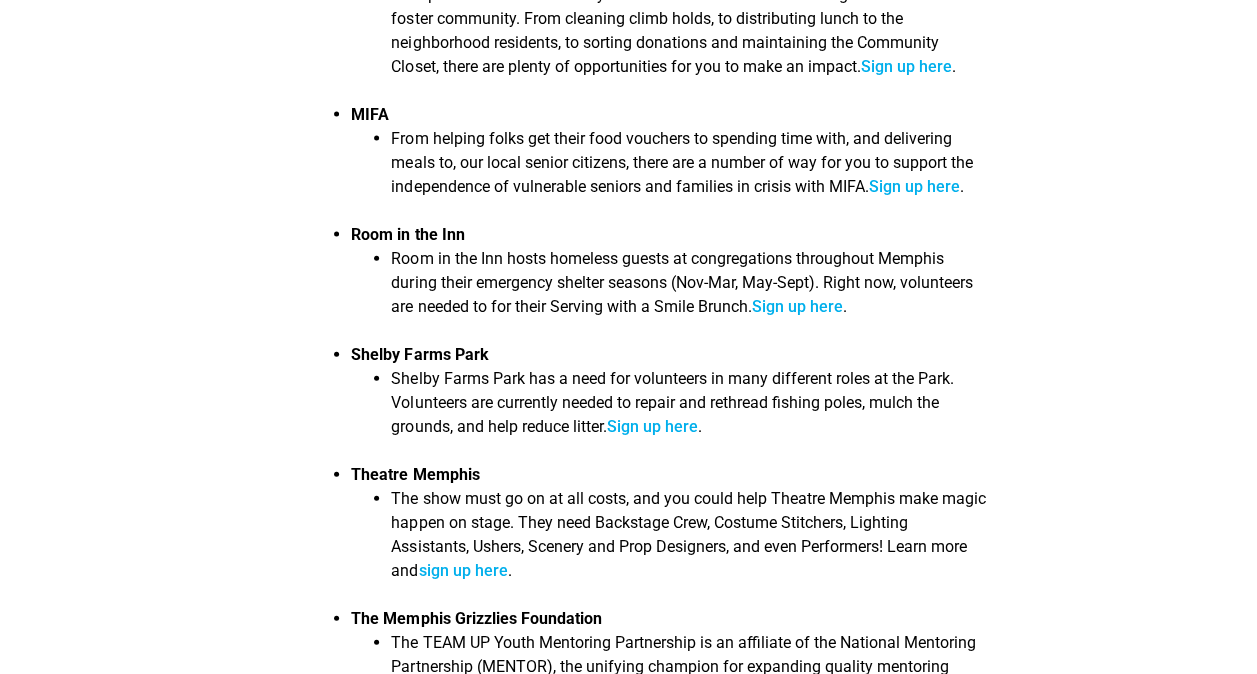 click on "Room in the Inn hosts homeless guests at congregations throughout Memphis during their emergency shelter seasons (Nov-Mar, May-Sept). Right now, volunteers are needed to for their Serving with a Smile Brunch.  Sign up here ." at bounding box center [688, 289] 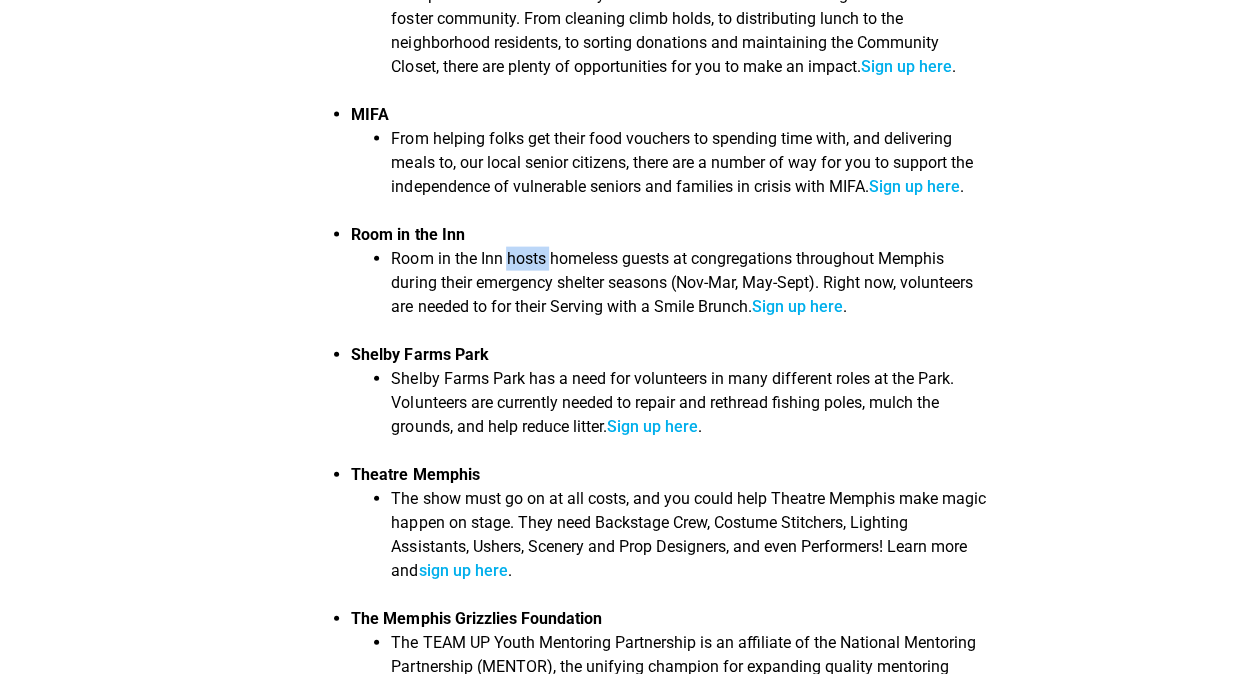 click on "Room in the Inn hosts homeless guests at congregations throughout Memphis during their emergency shelter seasons (Nov-Mar, May-Sept). Right now, volunteers are needed to for their Serving with a Smile Brunch.  Sign up here ." at bounding box center (688, 289) 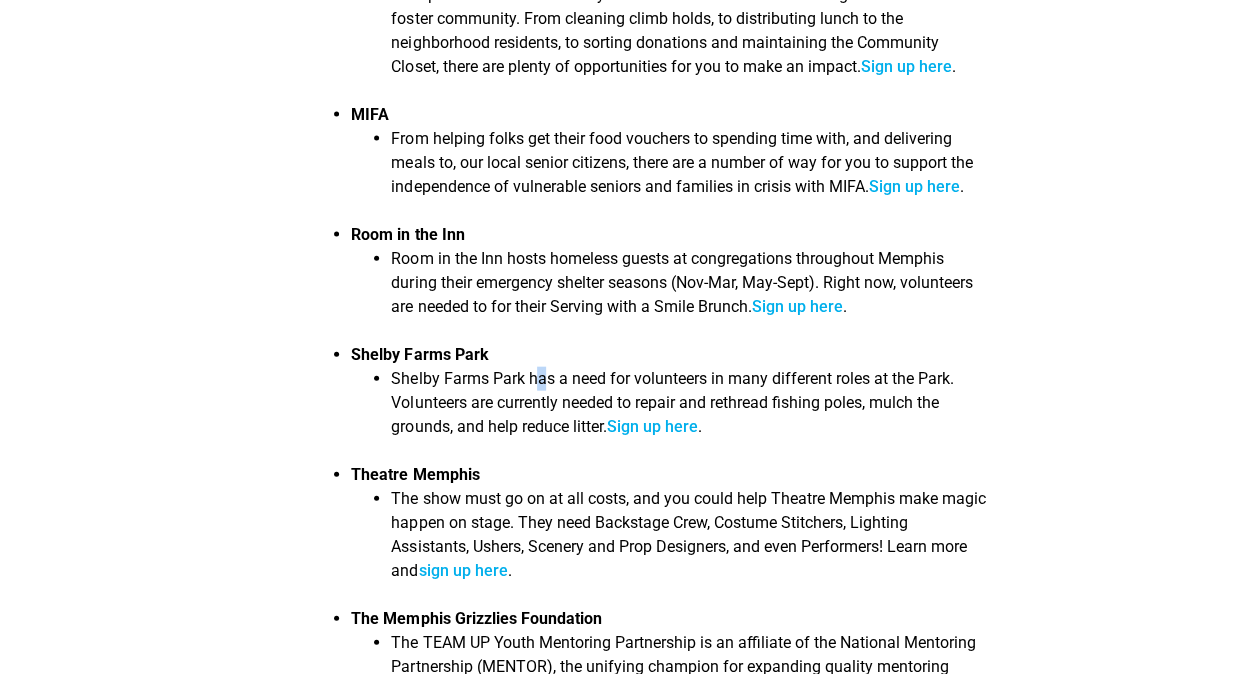 drag, startPoint x: 510, startPoint y: 263, endPoint x: 536, endPoint y: 388, distance: 127.67537 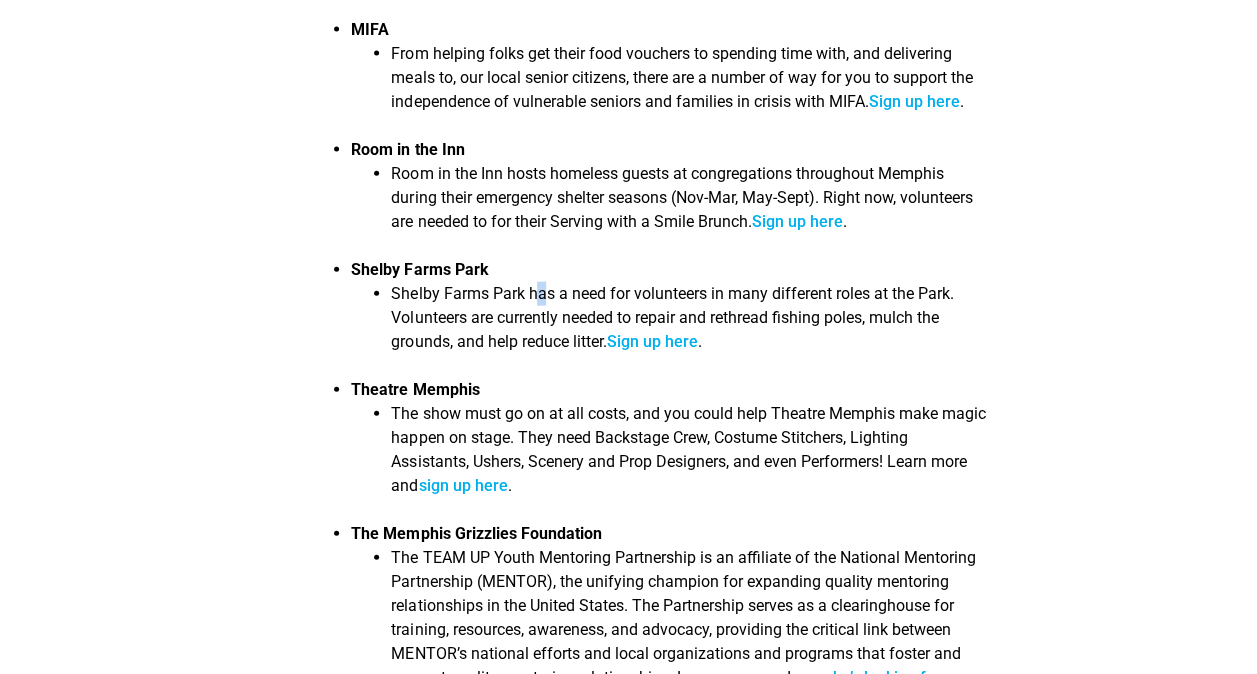 scroll, scrollTop: 2300, scrollLeft: 0, axis: vertical 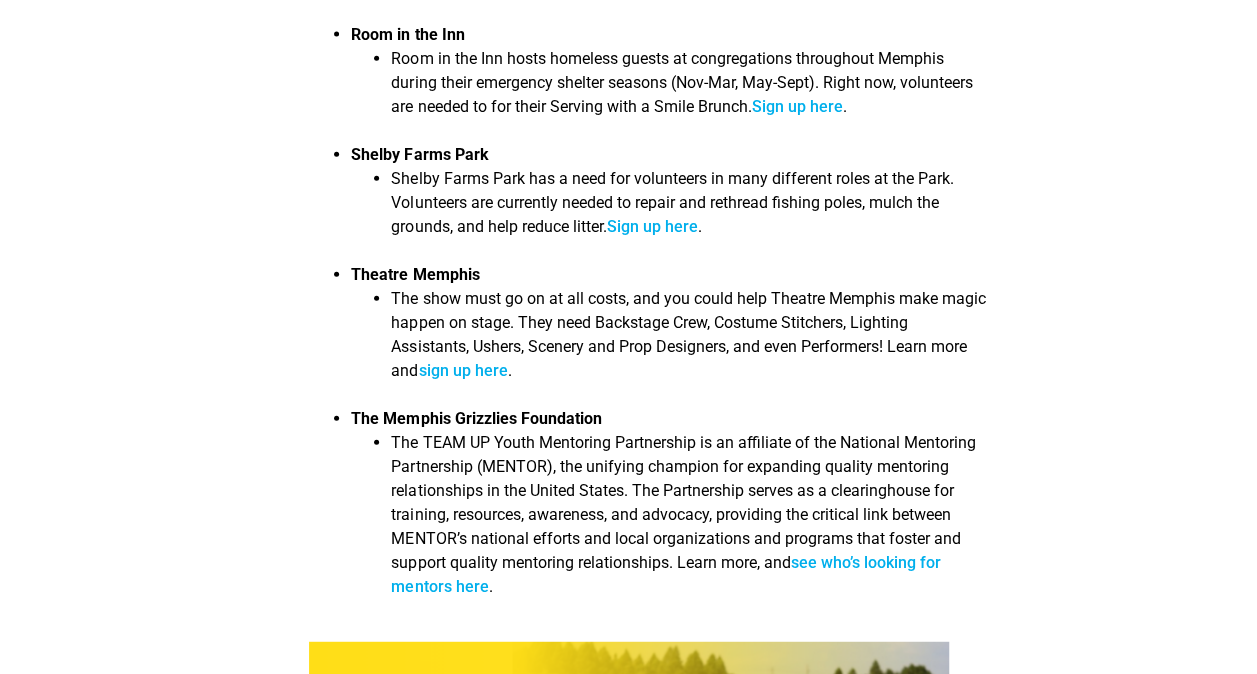 click on "Shelby Farms Park has a need for volunteers in many different roles at the Park. Volunteers are currently needed to repair and rethread fishing poles, mulch the grounds, and help reduce litter.  Sign up here ." at bounding box center [688, 209] 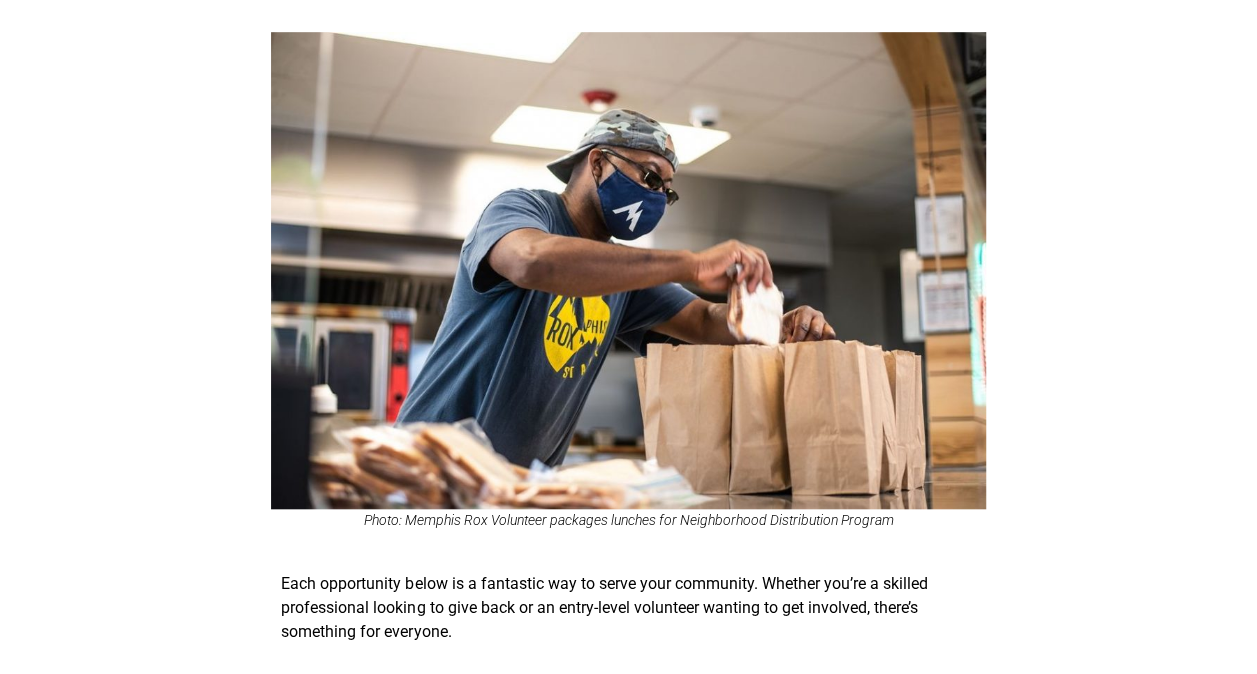scroll, scrollTop: 0, scrollLeft: 0, axis: both 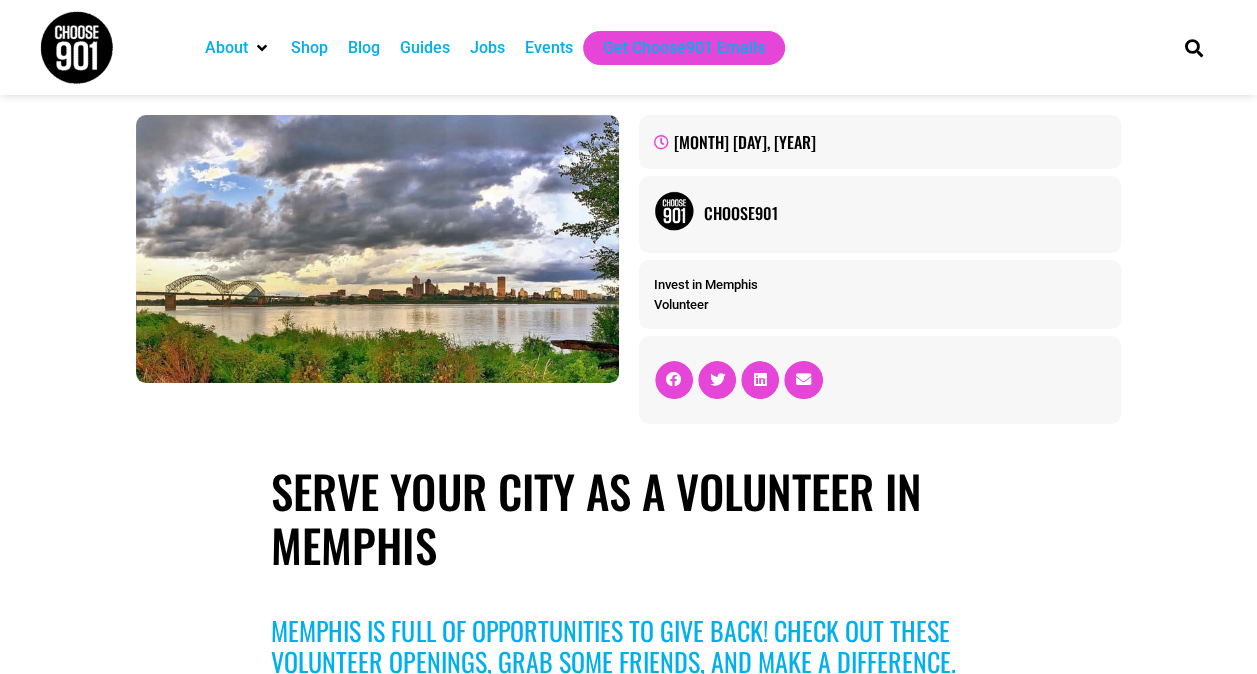 click at bounding box center [76, 47] 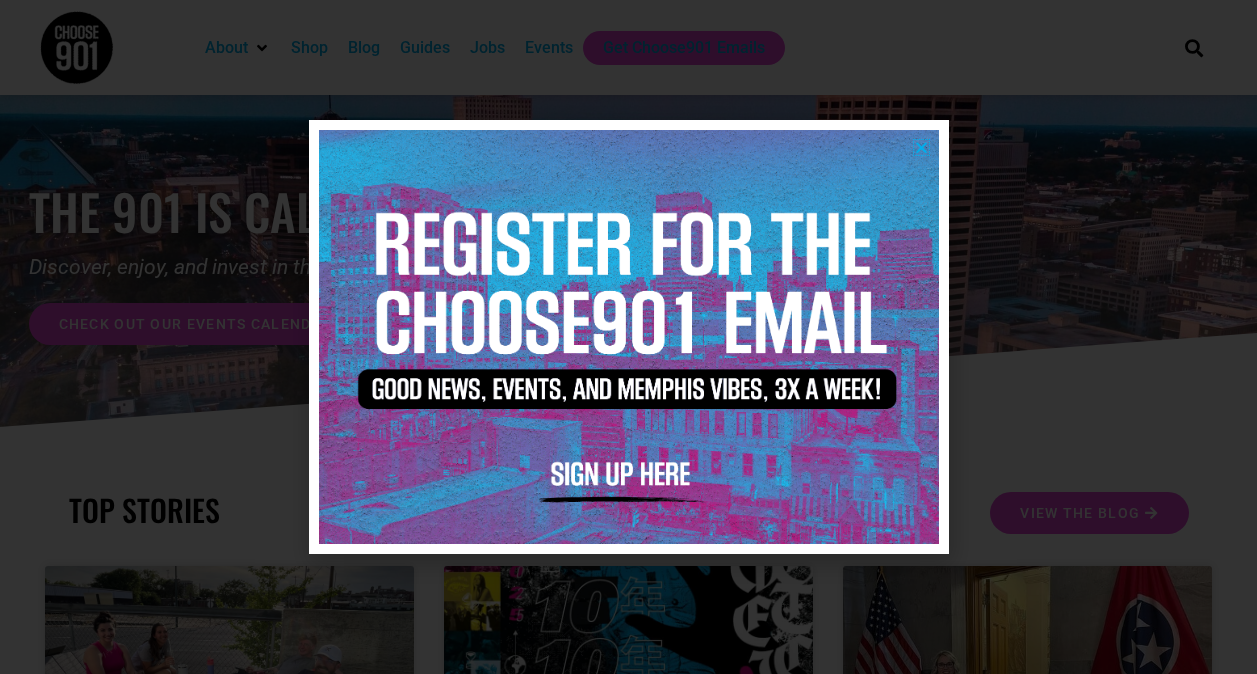 scroll, scrollTop: 0, scrollLeft: 0, axis: both 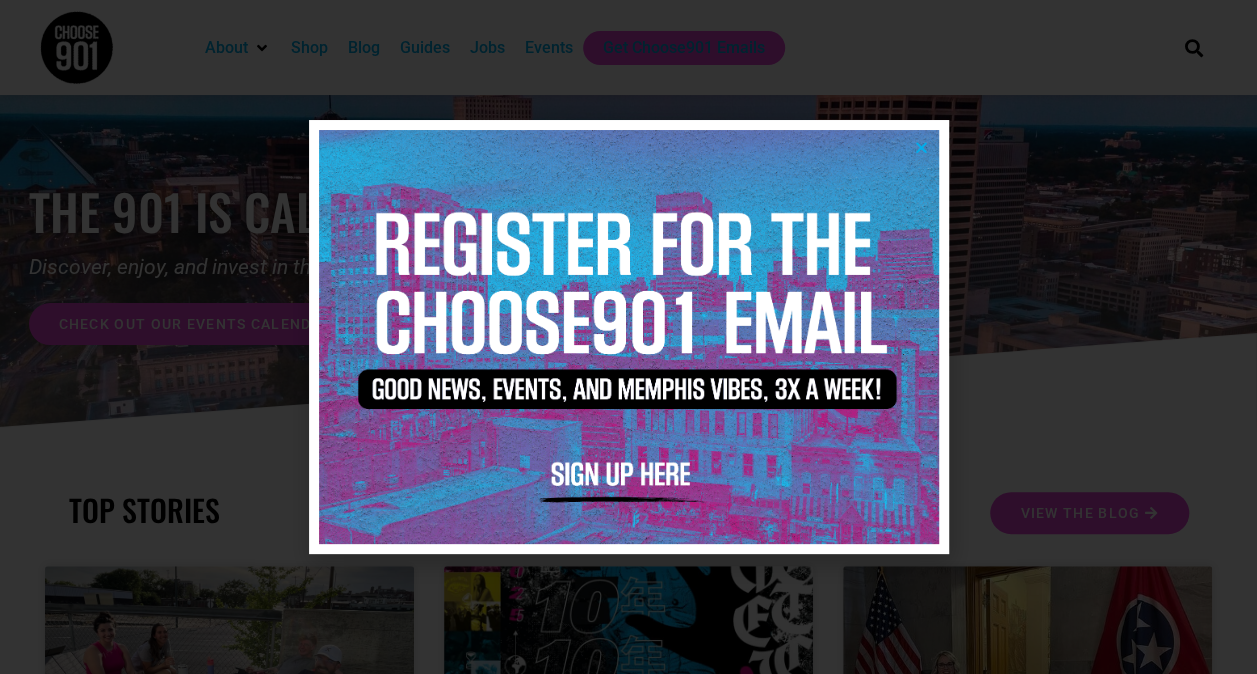 click at bounding box center [921, 147] 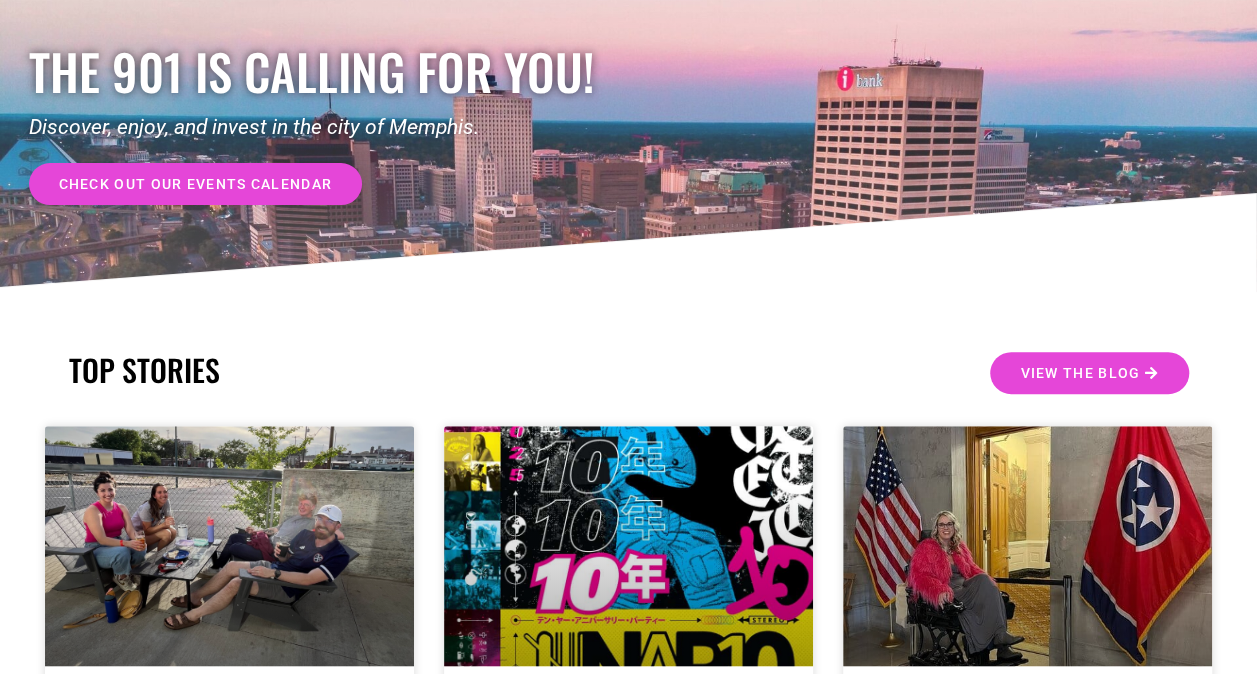 scroll, scrollTop: 400, scrollLeft: 0, axis: vertical 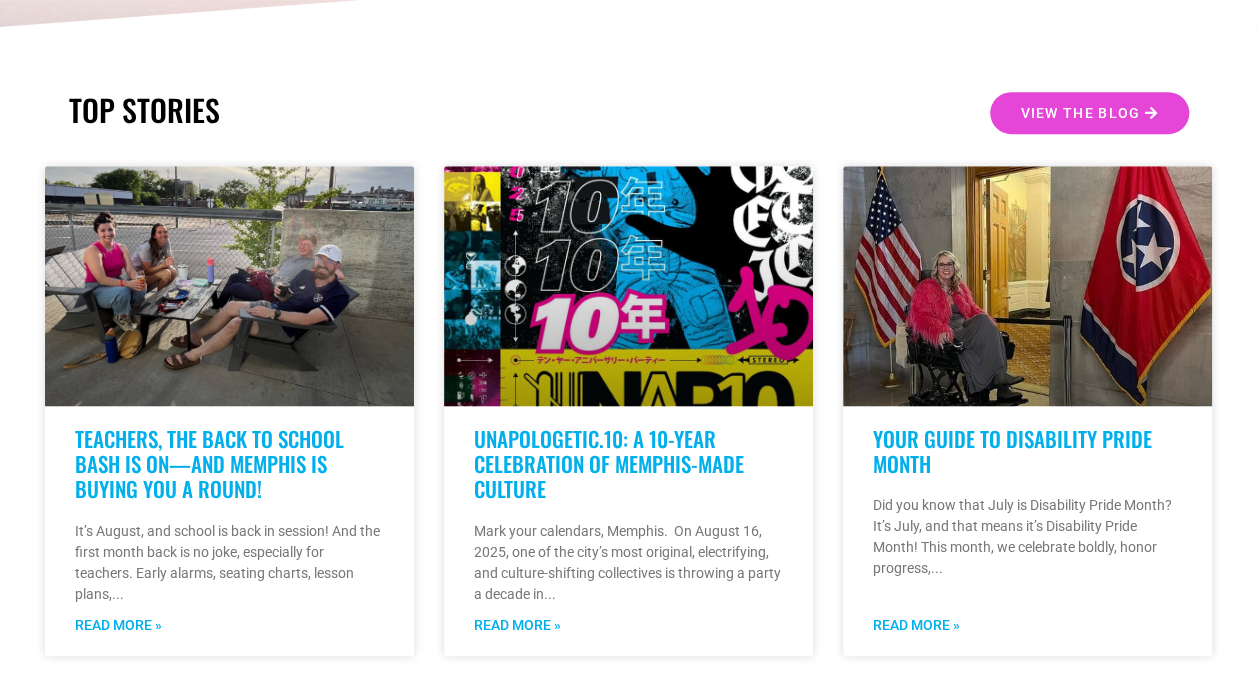 click on "Teachers, the Back to School Bash Is On—And [CITY] Is Buying You A Round!
It’s August, and school is back in session! And the first month back is no joke, especially for teachers. Early alarms, seating charts, lesson plans,
Read More »
UNAPOLOGETIC.10: A 10-Year Celebration of [CITY]-Made Culture
Mark your calendars, [CITY].  On August 16, 2025, one of the city’s most original, electrifying, and culture-shifting collectives is throwing a party a decade in
Read More »
Your Guide to Disability Pride Month
Did you know that July is Disability Pride Month? It’s July, and that means it’s Disability Pride Month! This month, we celebrate boldly, honor progress,
Read More »" at bounding box center (628, 937) 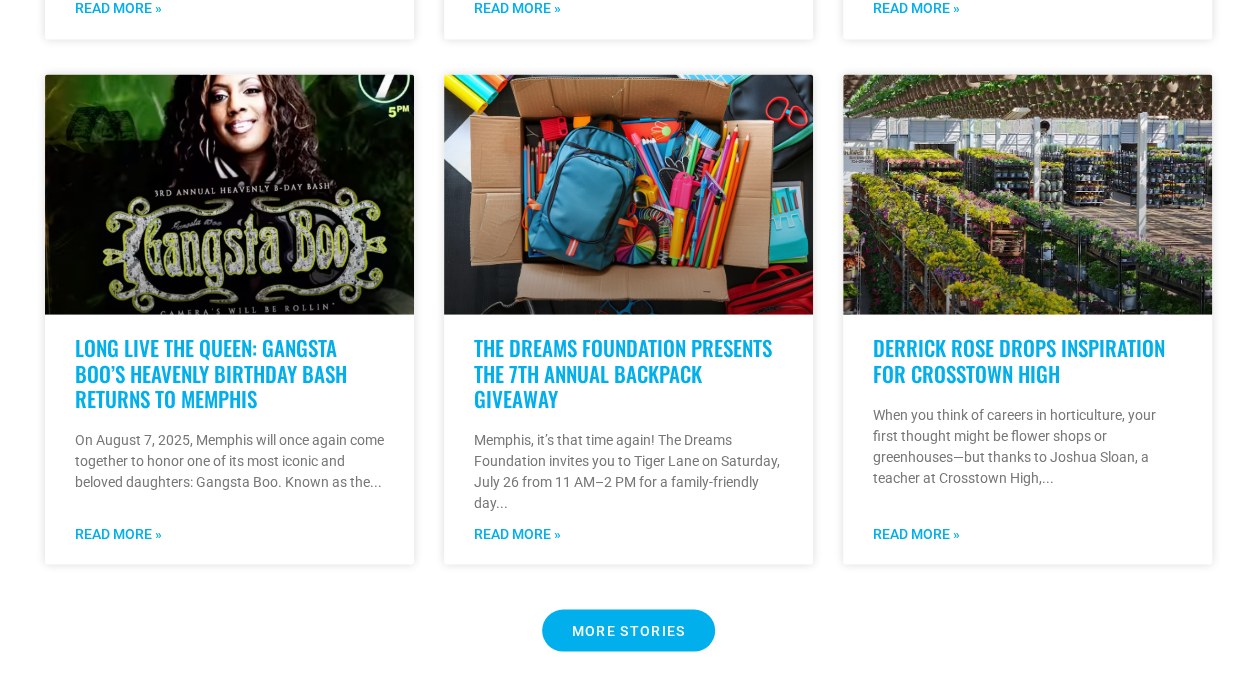 scroll, scrollTop: 1800, scrollLeft: 0, axis: vertical 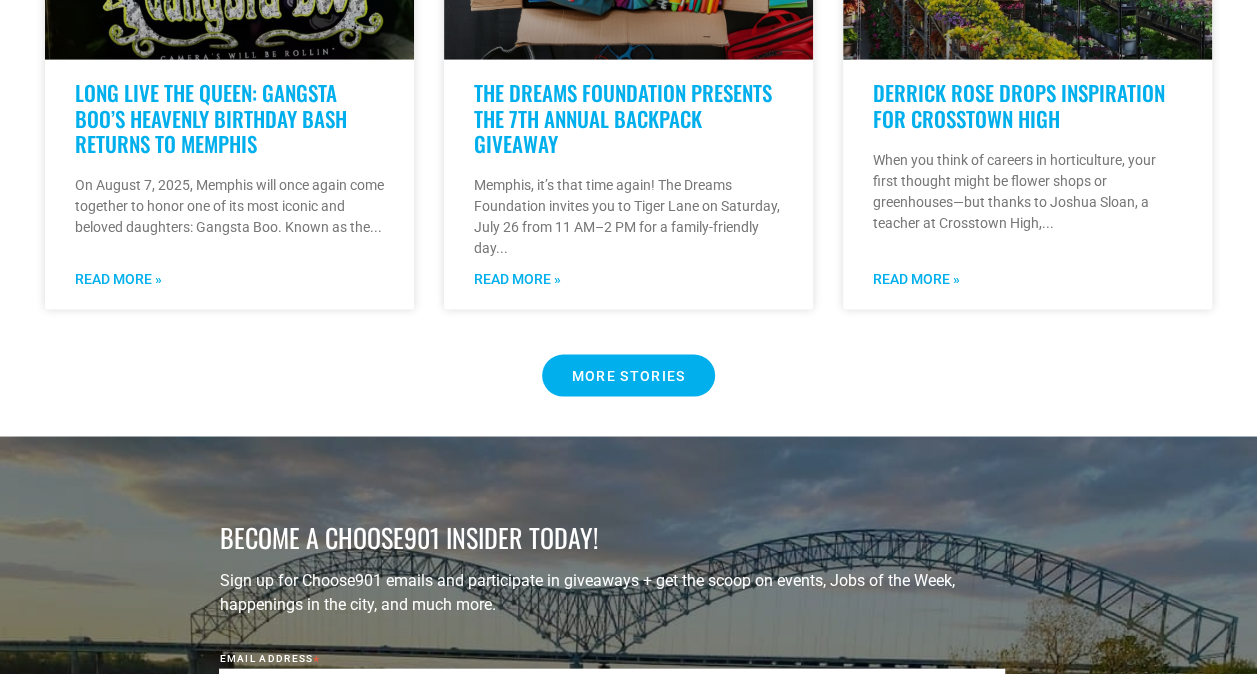 click on "MORE STORIES" at bounding box center (629, 375) 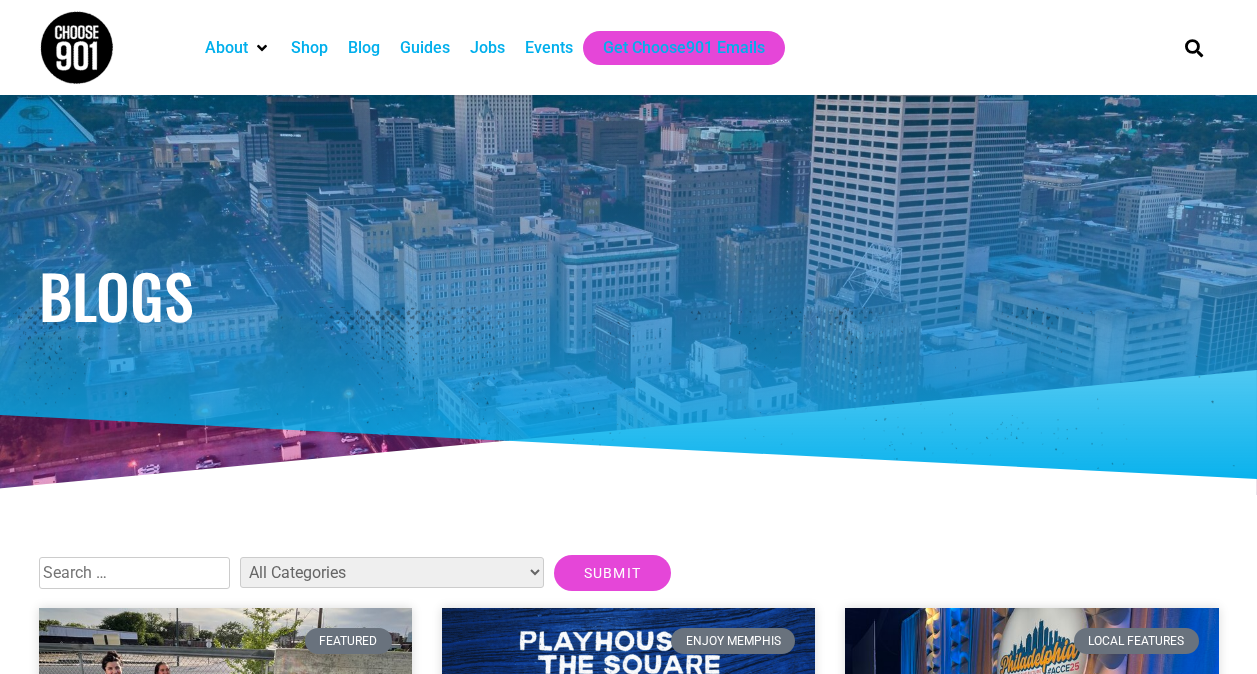 scroll, scrollTop: 600, scrollLeft: 0, axis: vertical 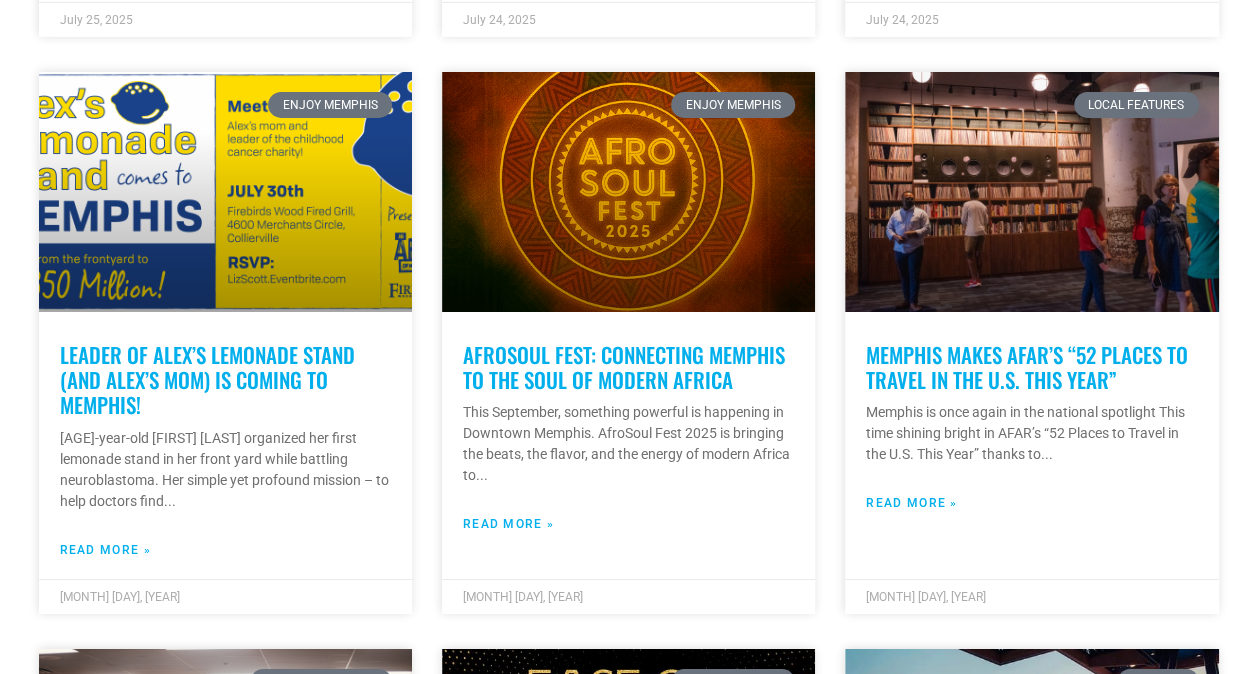 click on "Featured
Teachers, the Back to School Bash Is On—And [CITY] Is Buying You A Round!
It’s [MONTH], and school is back in session! And the first month back is no joke, especially for teachers. Early alarms, seating charts, lesson plans,
Read More »
[MONTH] [DAY], [YEAR]
Enjoy [CITY]
When the World Came to [CITY]
On [MONTH] [DAY], [YEAR], as the U.S. closed its airspace, 38 transatlantic flights carrying over 6,500 passengers were diverted to [CITY], [STATE], a remote town
Read More »
[MONTH] [DAY], [YEAR]
Local Features
What It Takes to Be Chamber of the Year
Winning Chamber of the Year is a highly sought-after designation amongst chambers of commerce across the country. Many dream of it but never get there." at bounding box center [629, 29] 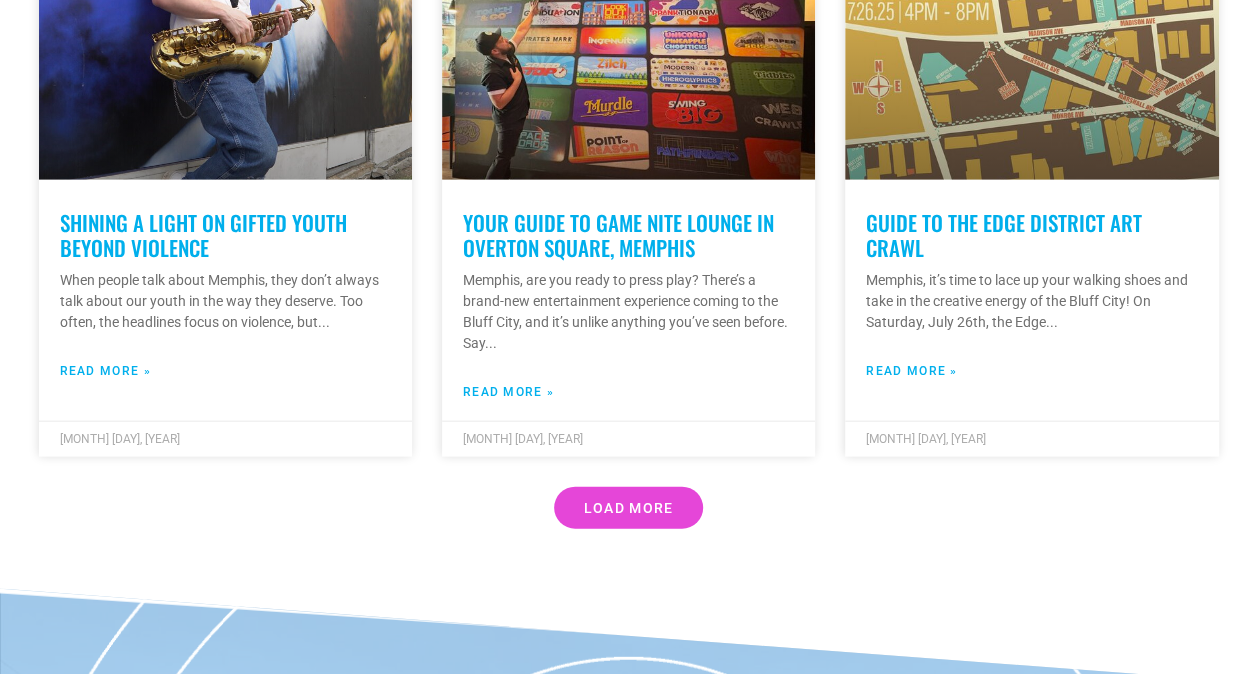 scroll, scrollTop: 5800, scrollLeft: 0, axis: vertical 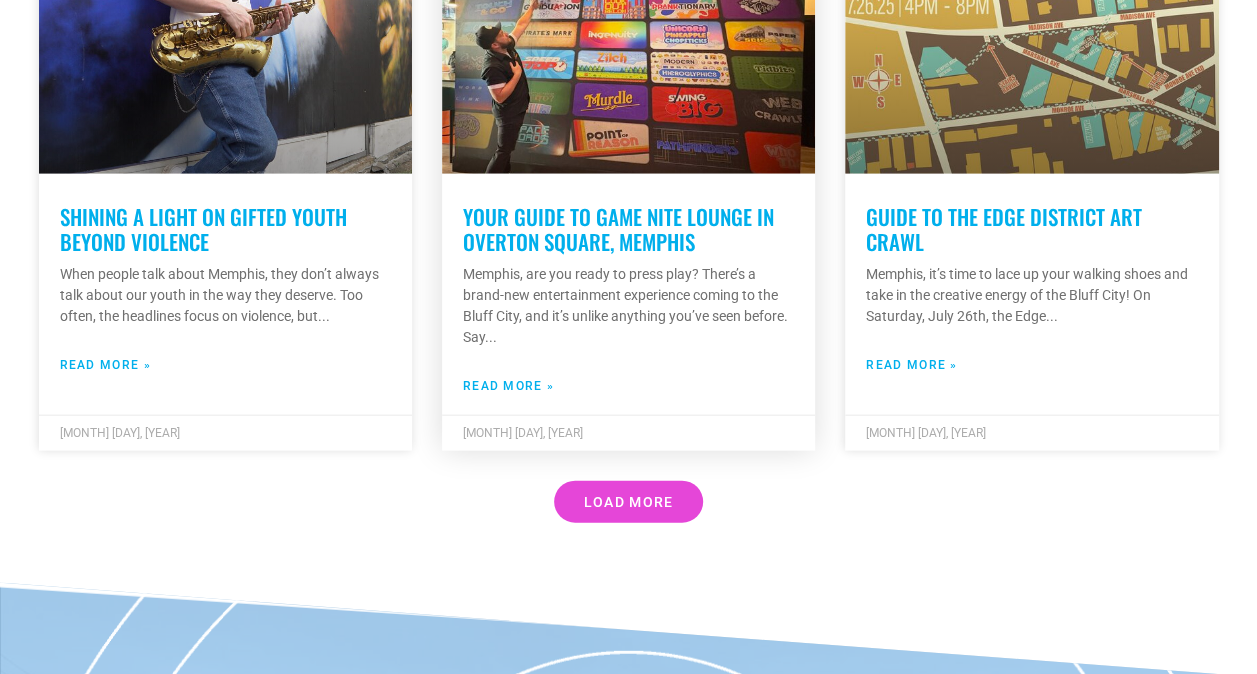 click on "Your Guide to Game Nite Lounge in Overton Square, Memphis" at bounding box center (618, 229) 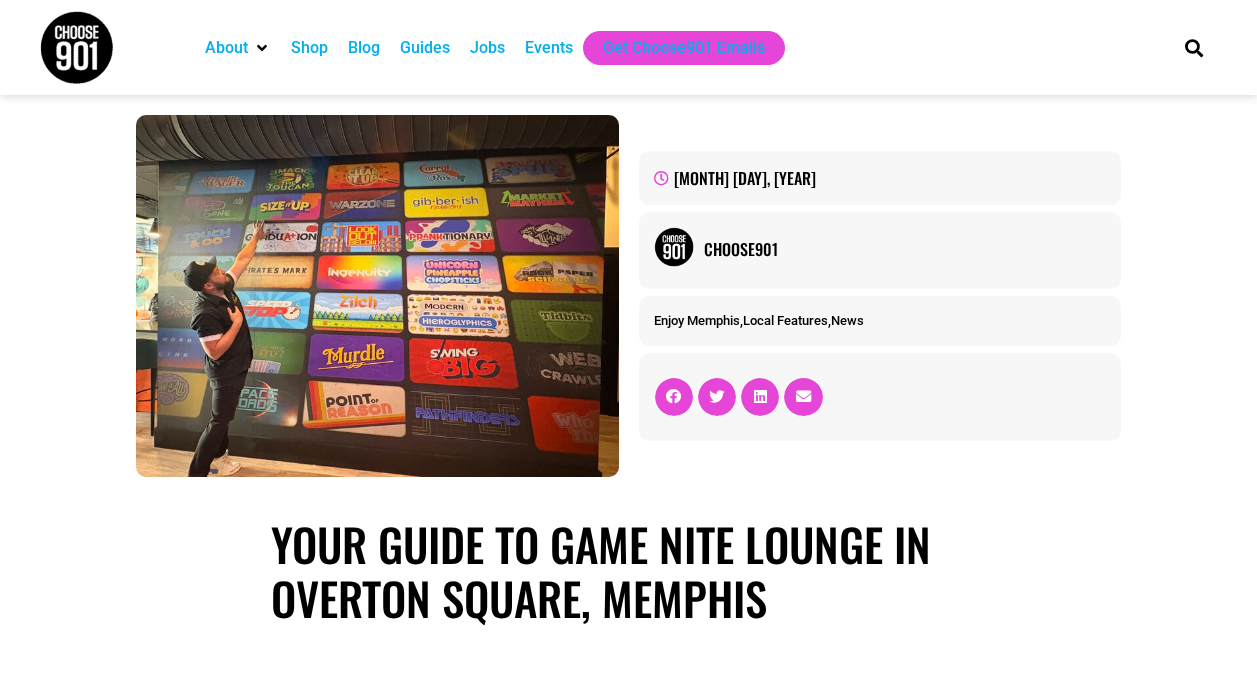 scroll, scrollTop: 0, scrollLeft: 0, axis: both 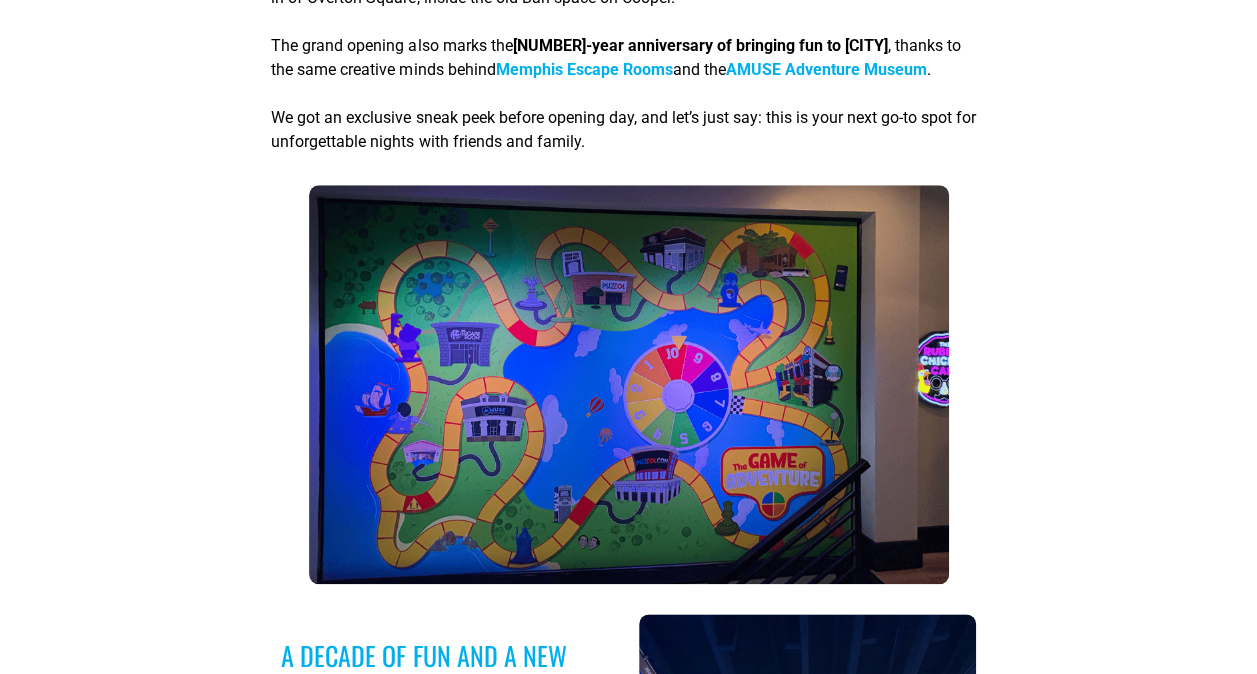 click on "We got an exclusive sneak peek before opening day, and let’s just say: this is your next go-to spot for unforgettable nights with friends and family." at bounding box center [628, 130] 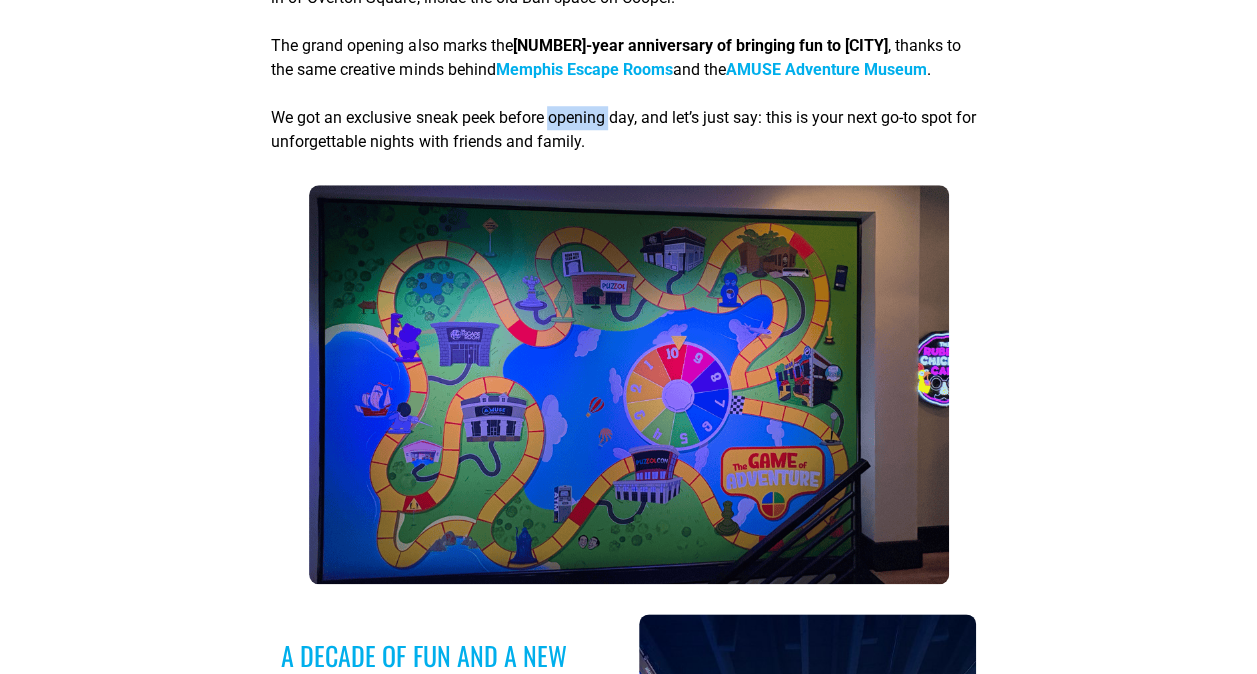 click on "We got an exclusive sneak peek before opening day, and let’s just say: this is your next go-to spot for unforgettable nights with friends and family." at bounding box center [628, 130] 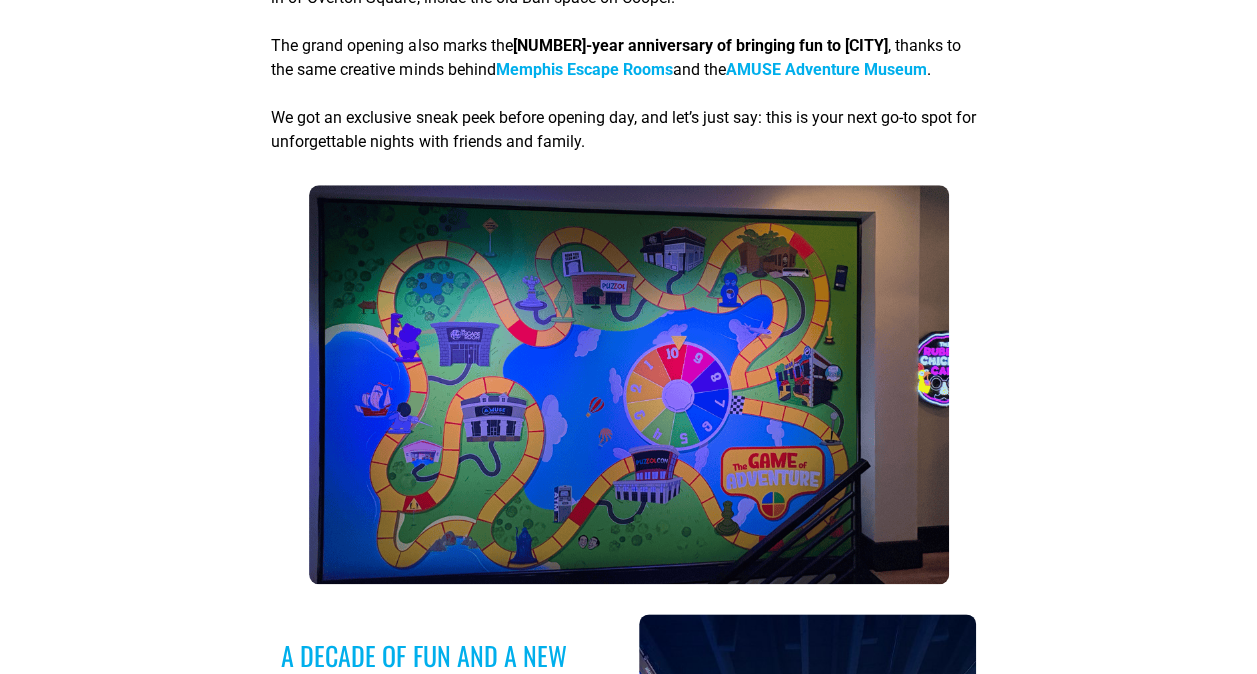 drag, startPoint x: 594, startPoint y: 115, endPoint x: 770, endPoint y: 121, distance: 176.10225 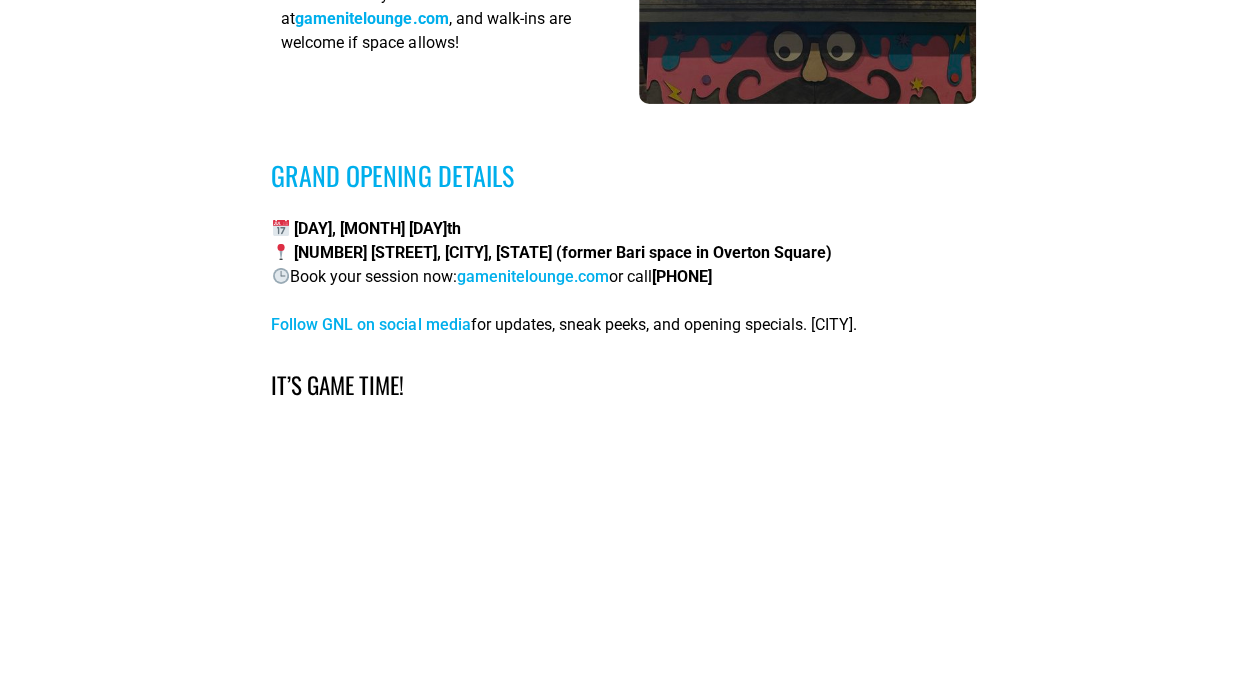 scroll, scrollTop: 3300, scrollLeft: 0, axis: vertical 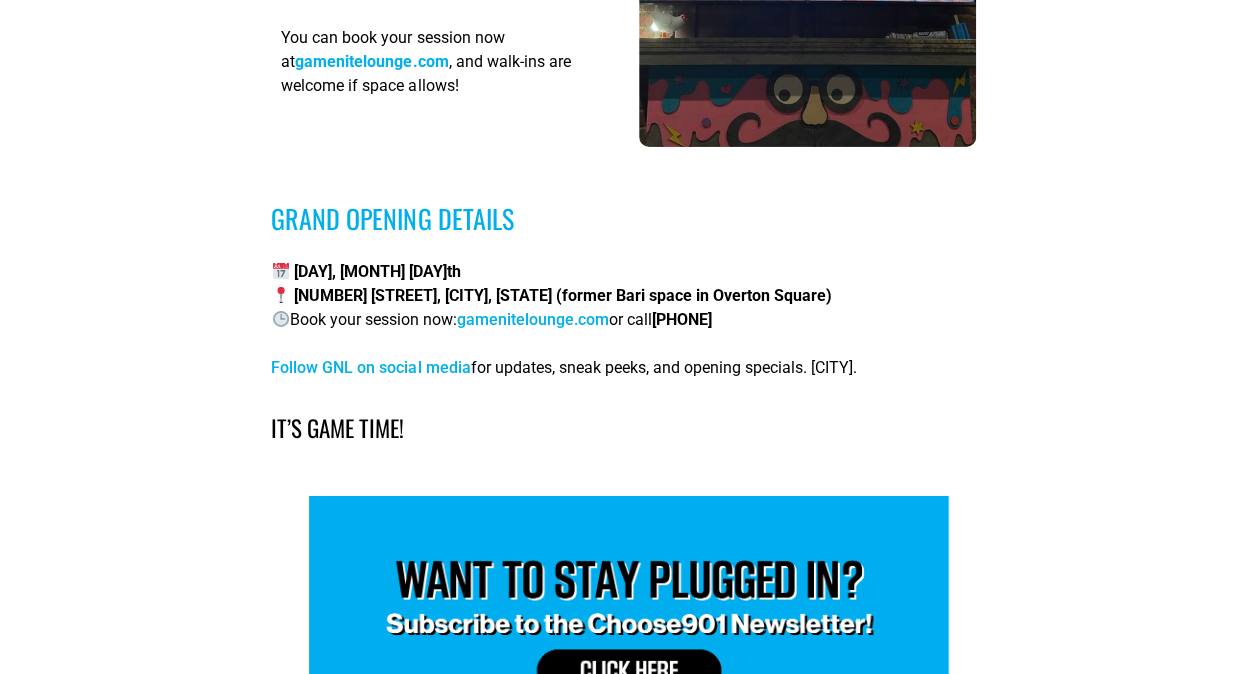 click on "Your Guide to Game Nite Lounge in Overton Square, Memphis
Memphis, are you ready to press play? There’s a brand-new entertainment experience coming to the Bluff City, and it’s unlike anything you’ve seen before. Say hello to  Game Nite Lounge (GNL) , opening its doors on  Thursday, July 18th , right in of Overton Square, inside the old Bari space on Cooper. The grand opening also marks the  10-year anniversary of bringing fun to Memphis , thanks to the same creative minds behind  Memphis Escape Rooms  and the  AMUSE Adventure Museum . We got an exclusive sneak peek before opening day, and let’s just say: this is your next go-to spot for unforgettable nights with friends and family.
A Decade of Fun and a New Chapter" at bounding box center [628, -1013] 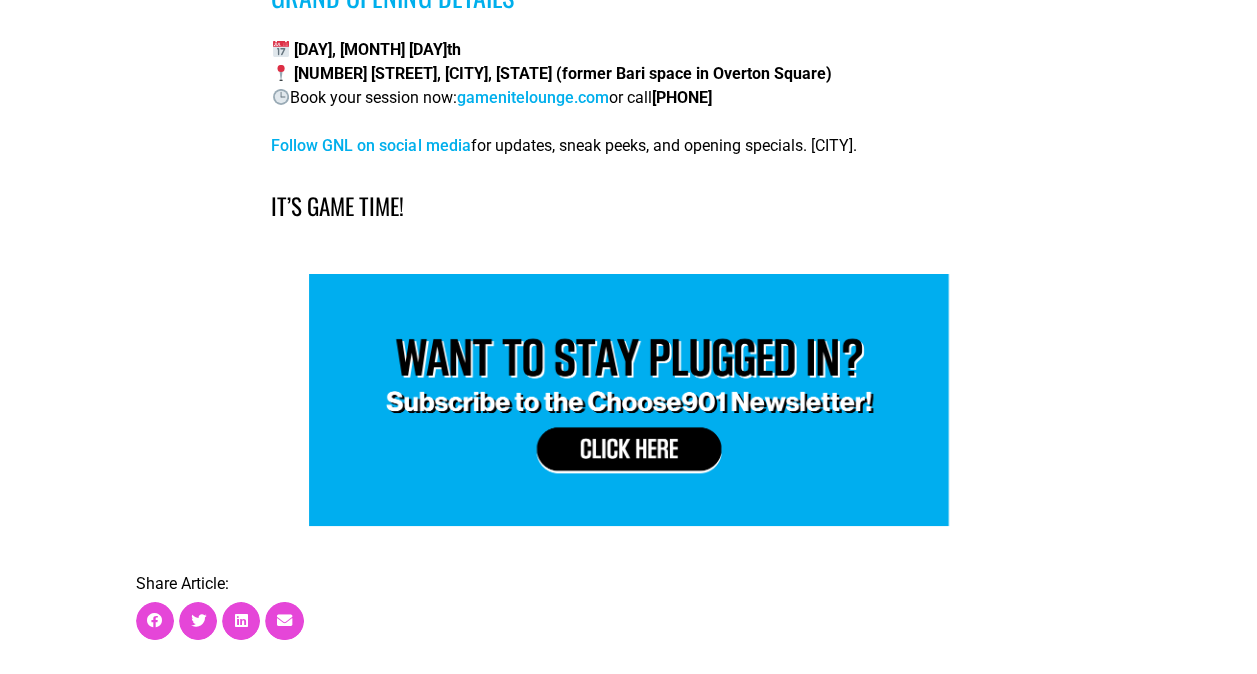scroll, scrollTop: 3700, scrollLeft: 0, axis: vertical 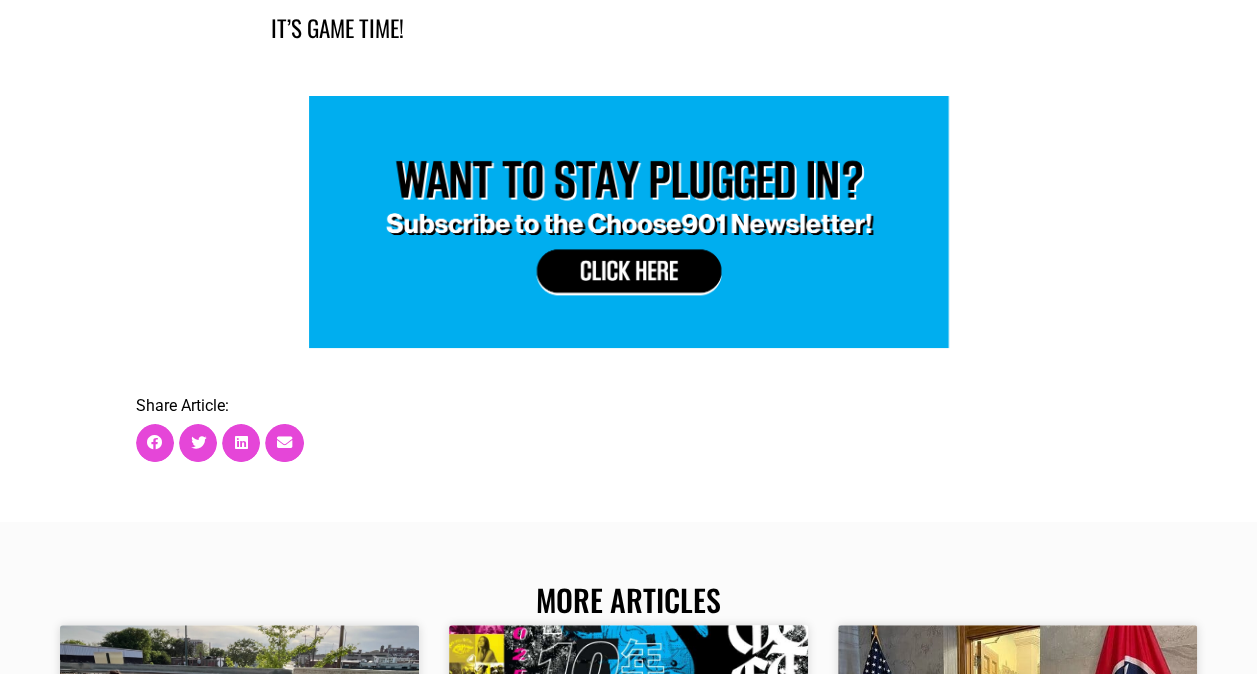 click on "Your Guide to Game Nite Lounge in Overton Square, Memphis
Memphis, are you ready to press play? There’s a brand-new entertainment experience coming to the Bluff City, and it’s unlike anything you’ve seen before. Say hello to  Game Nite Lounge (GNL) , opening its doors on  Thursday, July 18th , right in of Overton Square, inside the old Bari space on Cooper. The grand opening also marks the  10-year anniversary of bringing fun to Memphis , thanks to the same creative minds behind  Memphis Escape Rooms  and the  AMUSE Adventure Museum . We got an exclusive sneak peek before opening day, and let’s just say: this is your next go-to spot for unforgettable nights with friends and family.
A Decade of Fun and a New Chapter" at bounding box center (628, -1413) 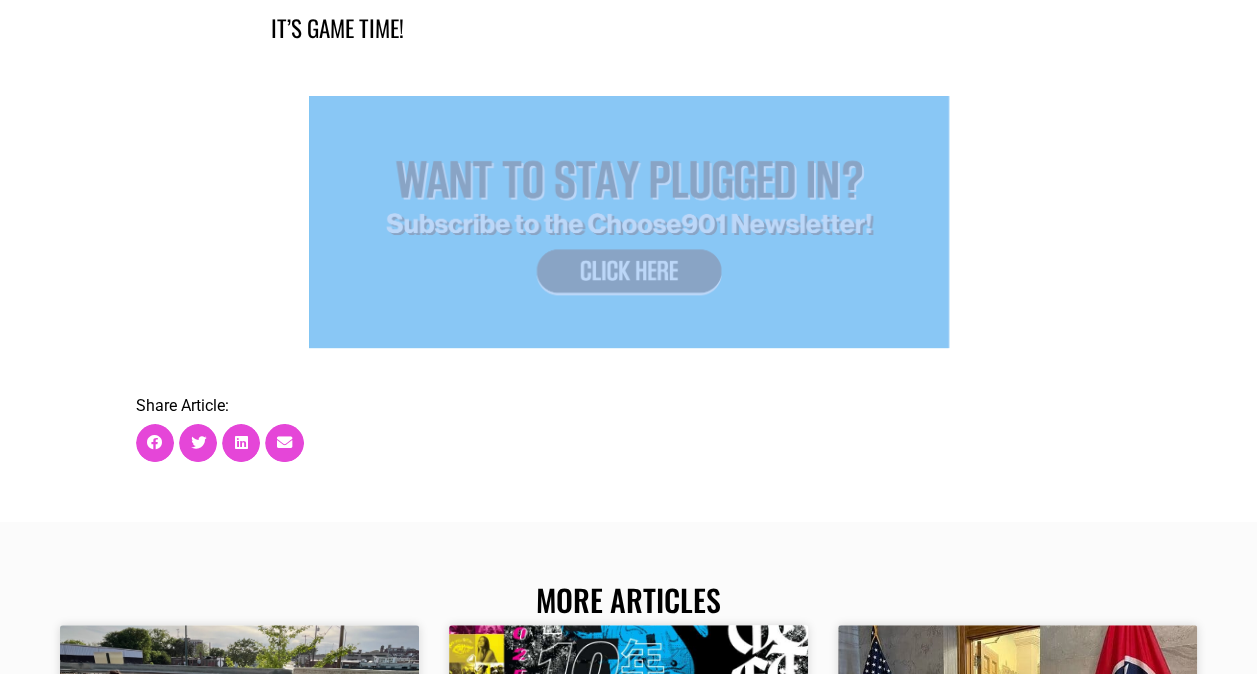 click on "Your Guide to Game Nite Lounge in Overton Square, Memphis
Memphis, are you ready to press play? There’s a brand-new entertainment experience coming to the Bluff City, and it’s unlike anything you’ve seen before. Say hello to  Game Nite Lounge (GNL) , opening its doors on  Thursday, July 18th , right in of Overton Square, inside the old Bari space on Cooper. The grand opening also marks the  10-year anniversary of bringing fun to Memphis , thanks to the same creative minds behind  Memphis Escape Rooms  and the  AMUSE Adventure Museum . We got an exclusive sneak peek before opening day, and let’s just say: this is your next go-to spot for unforgettable nights with friends and family.
A Decade of Fun and a New Chapter" at bounding box center (628, -1413) 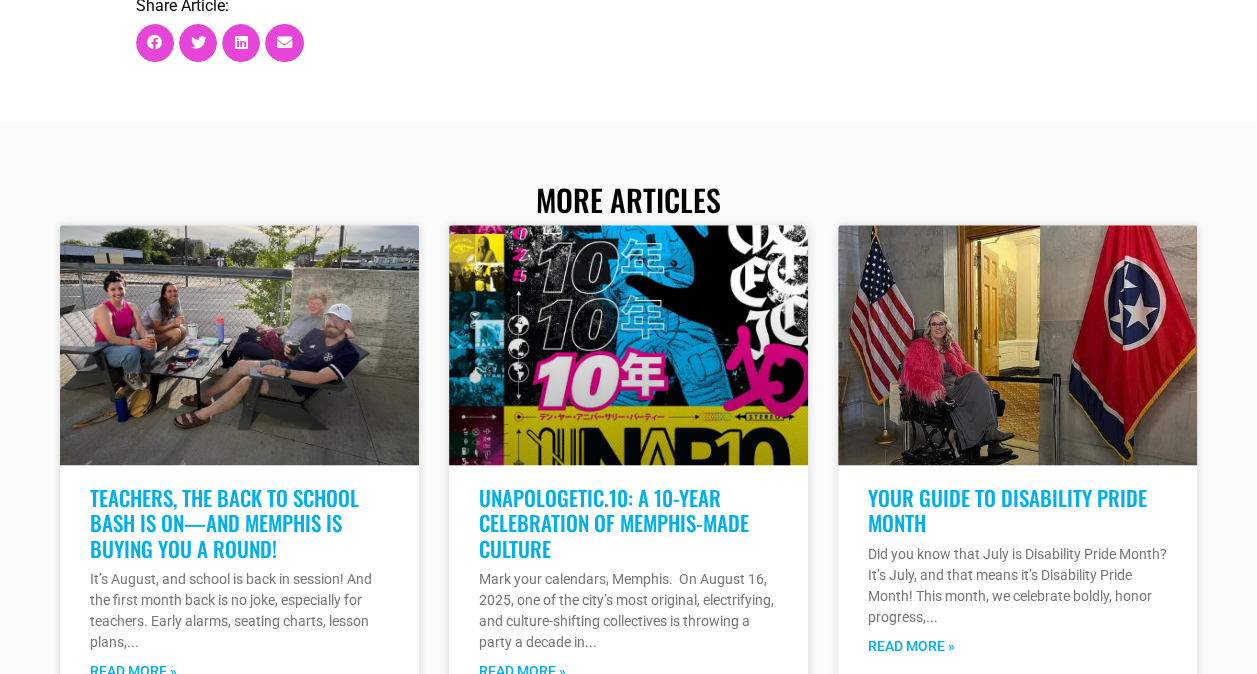 click at bounding box center (628, 809) 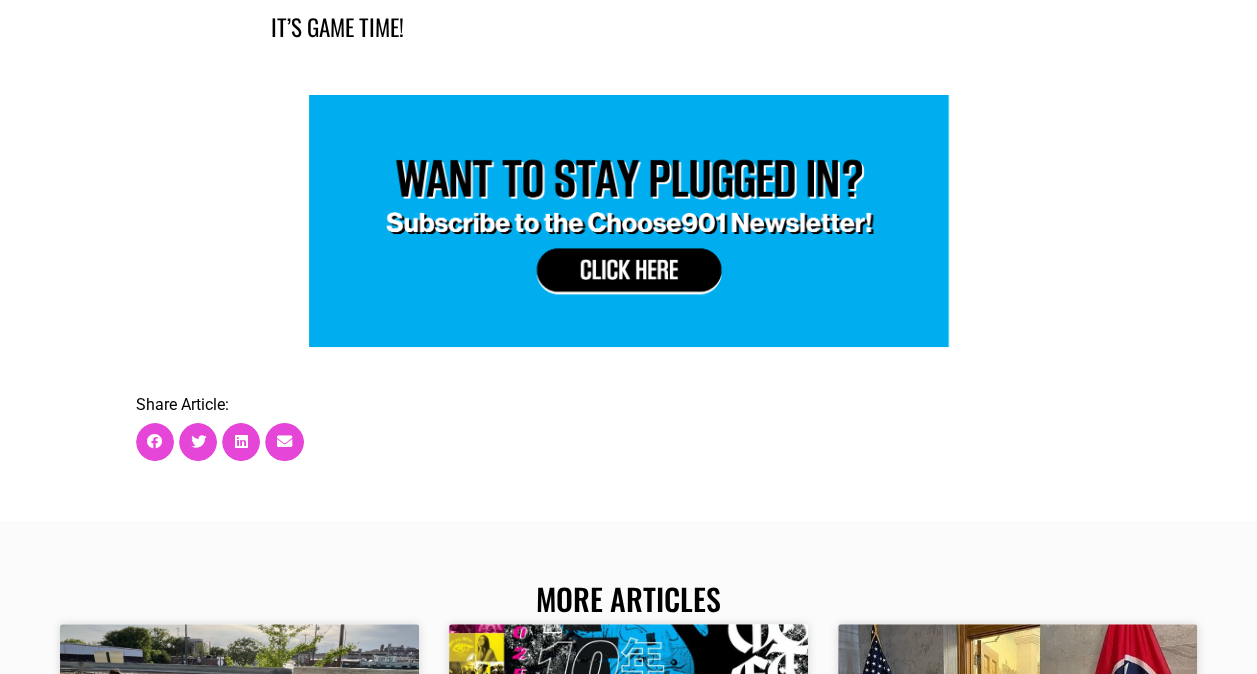 scroll, scrollTop: 3700, scrollLeft: 0, axis: vertical 